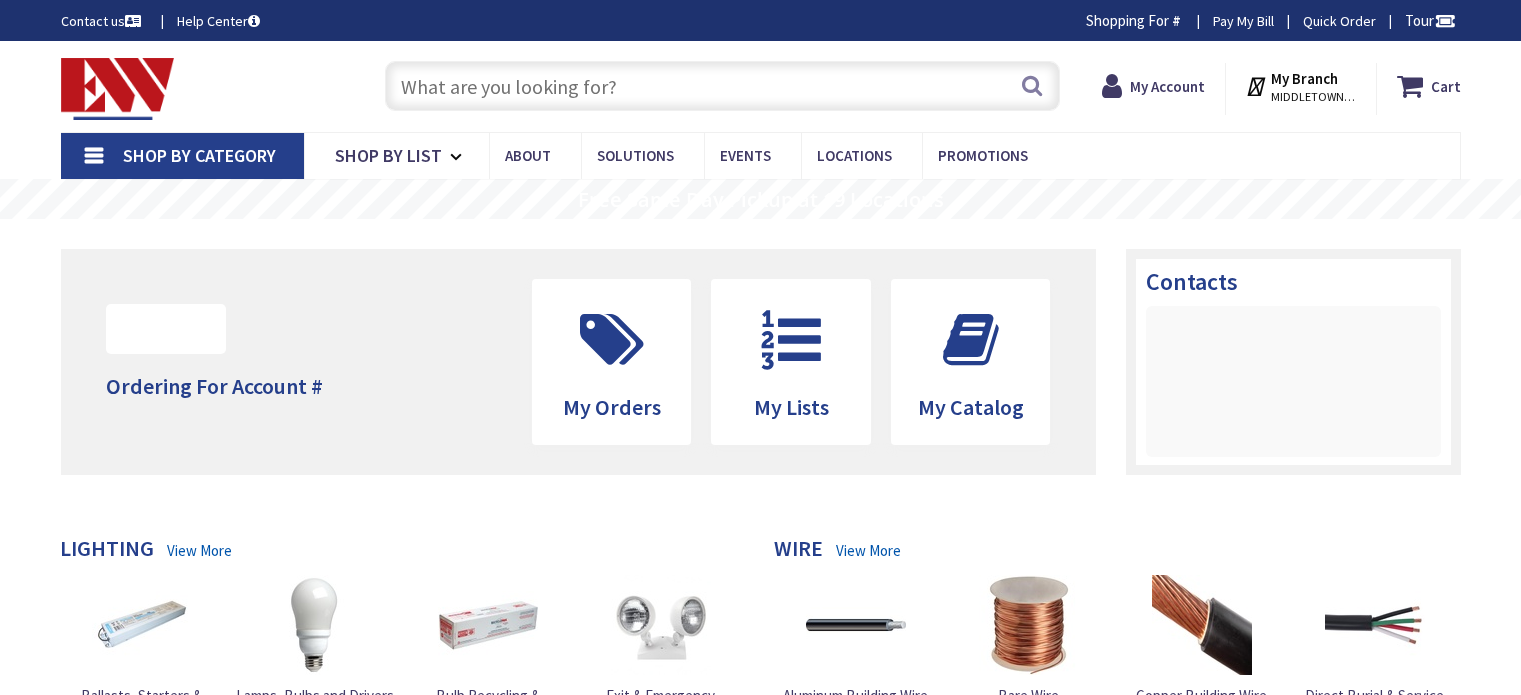 scroll, scrollTop: 0, scrollLeft: 0, axis: both 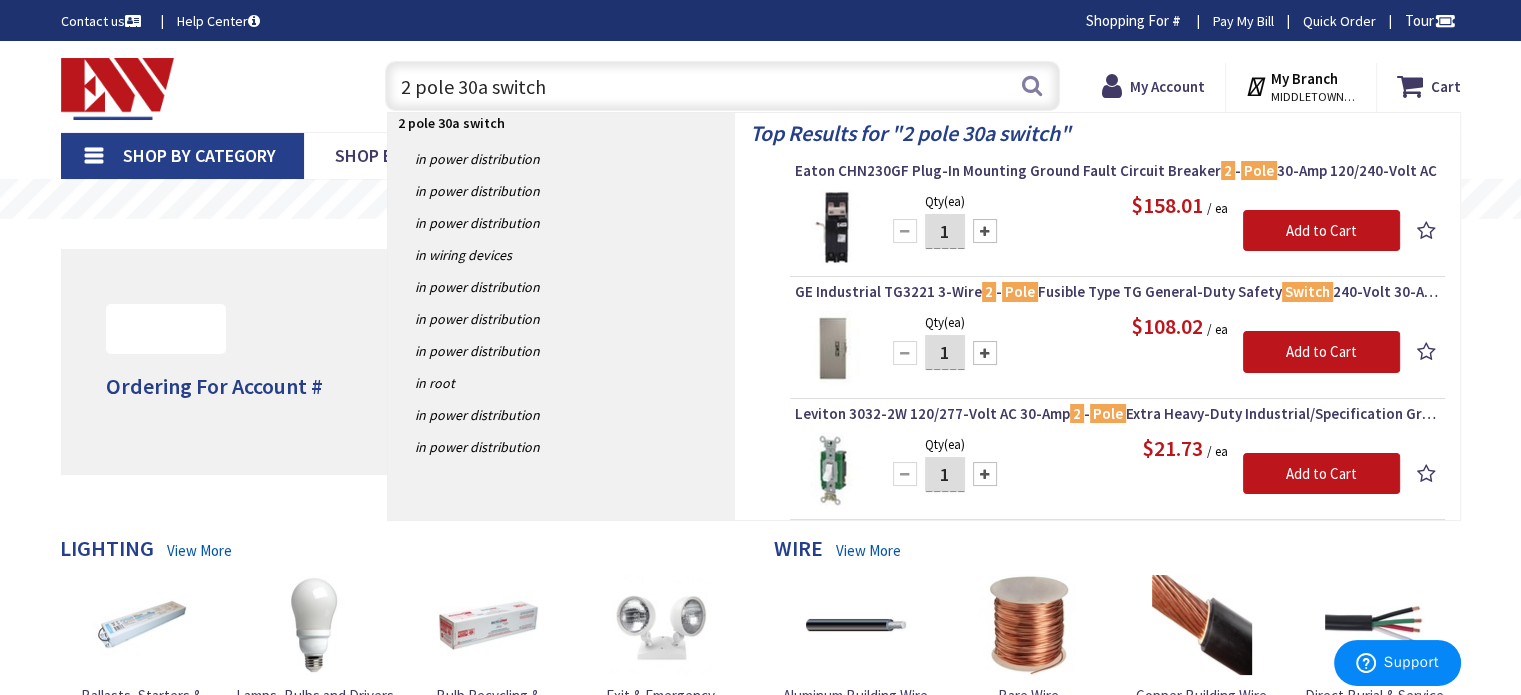 drag, startPoint x: 565, startPoint y: 83, endPoint x: 490, endPoint y: 100, distance: 76.902534 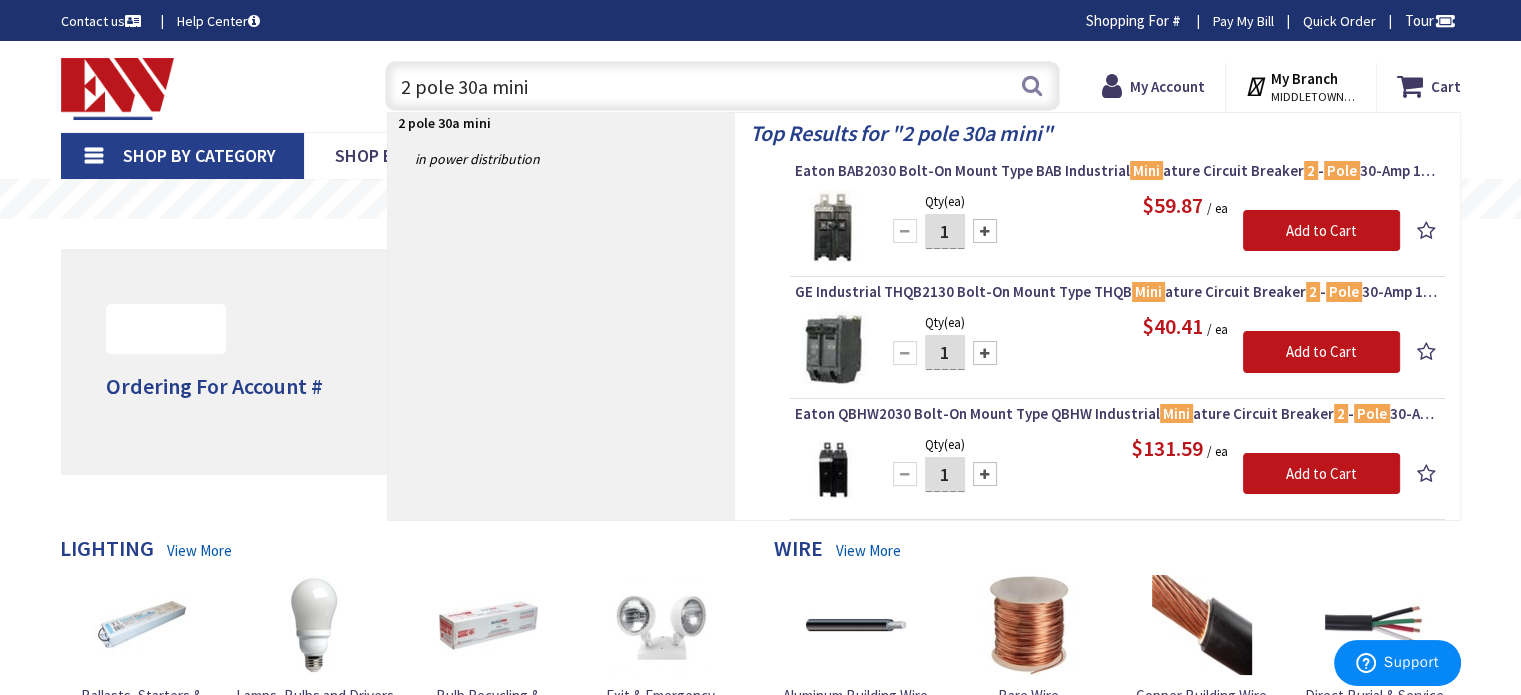 click on "2 pole 30a mini" at bounding box center [722, 86] 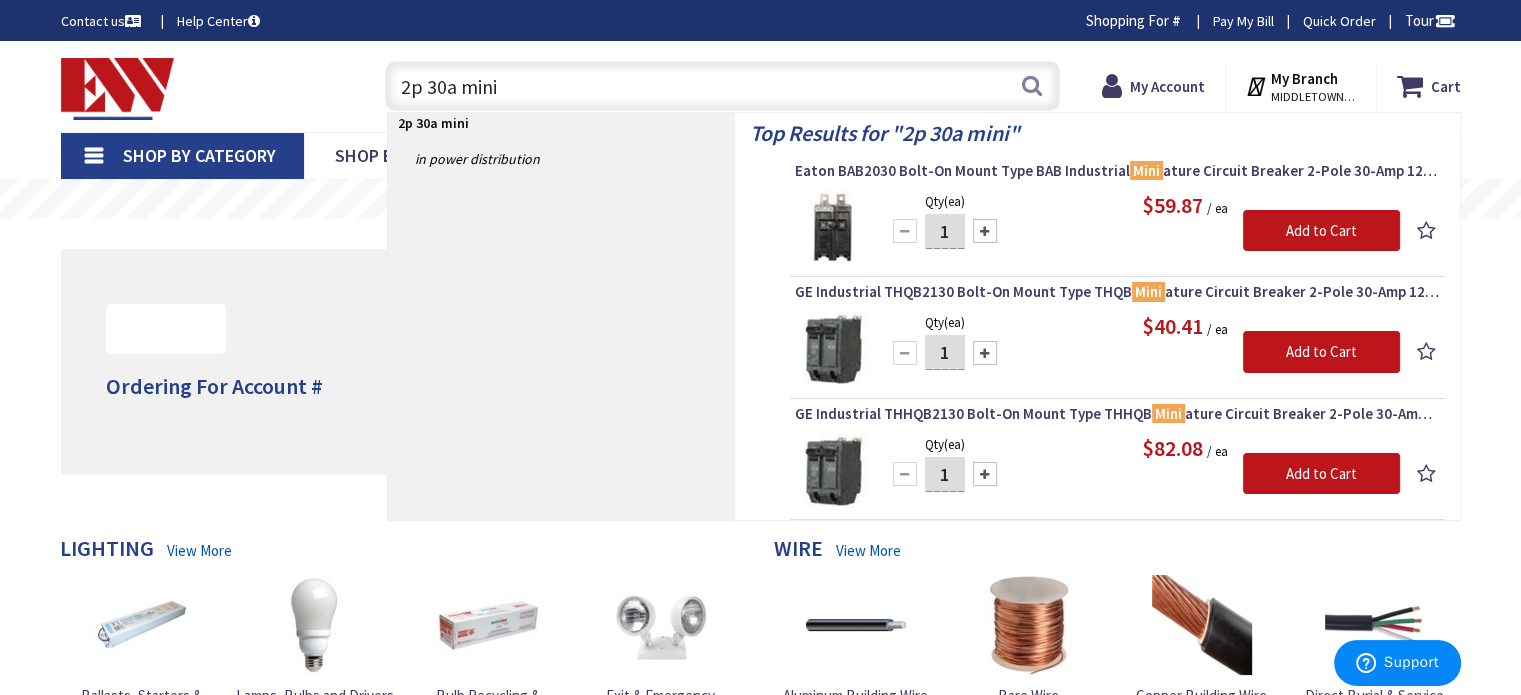 click on "2p 30a mini" at bounding box center (722, 86) 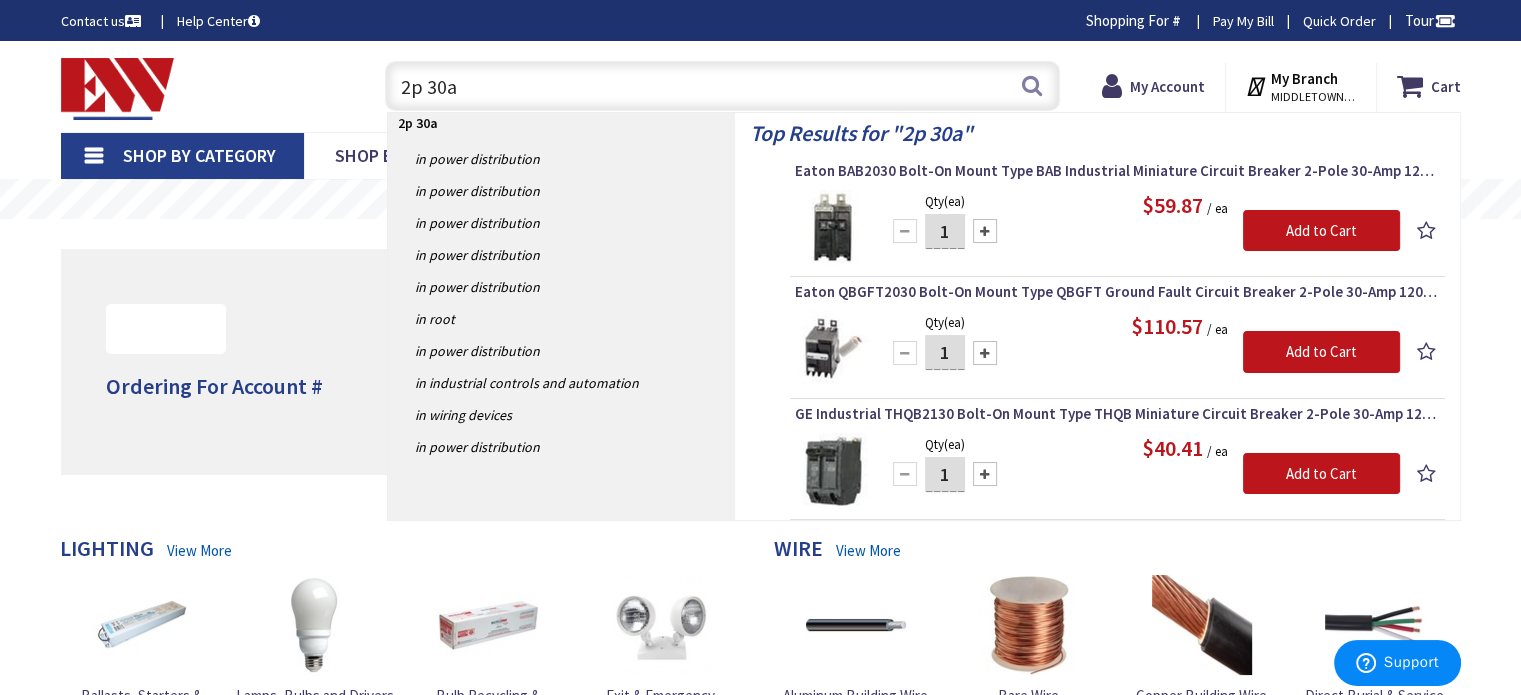 type on "2p 30a" 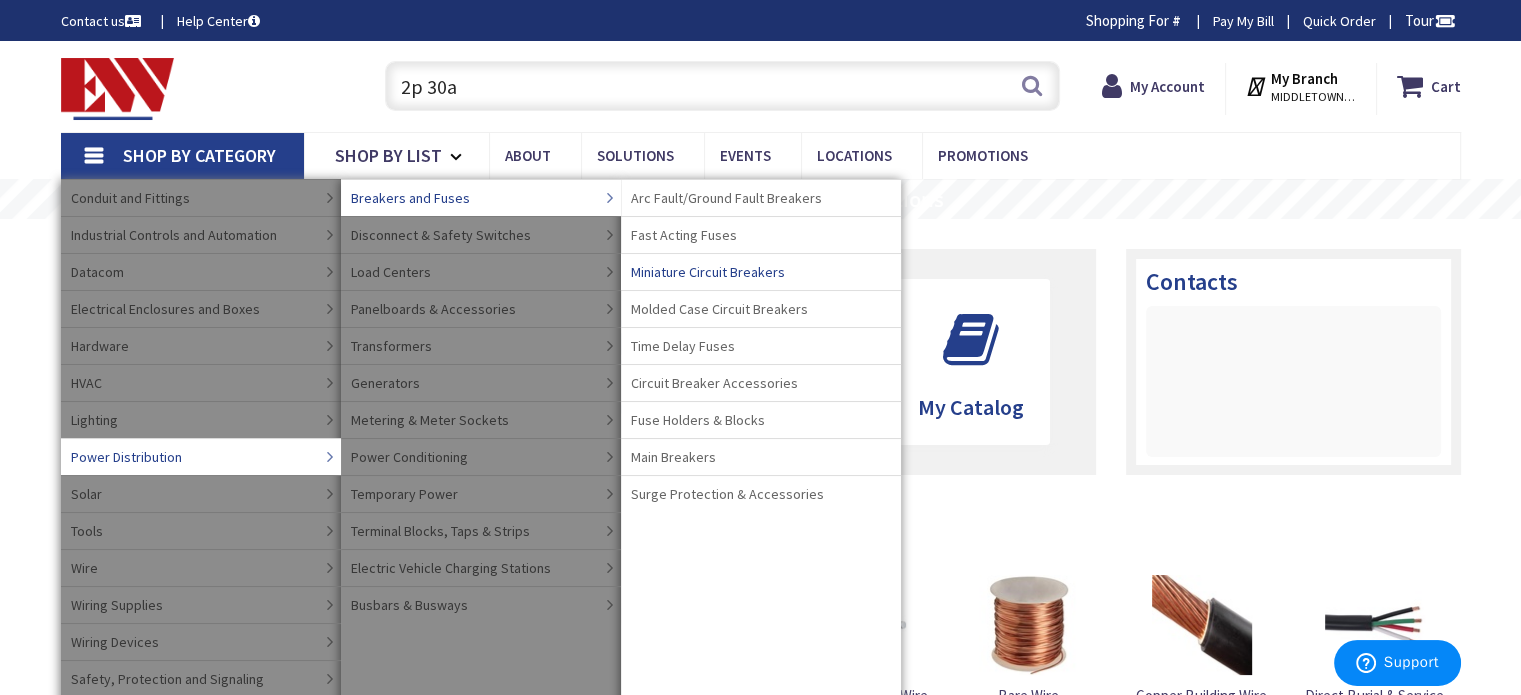 click on "Miniature Circuit Breakers" at bounding box center (708, 272) 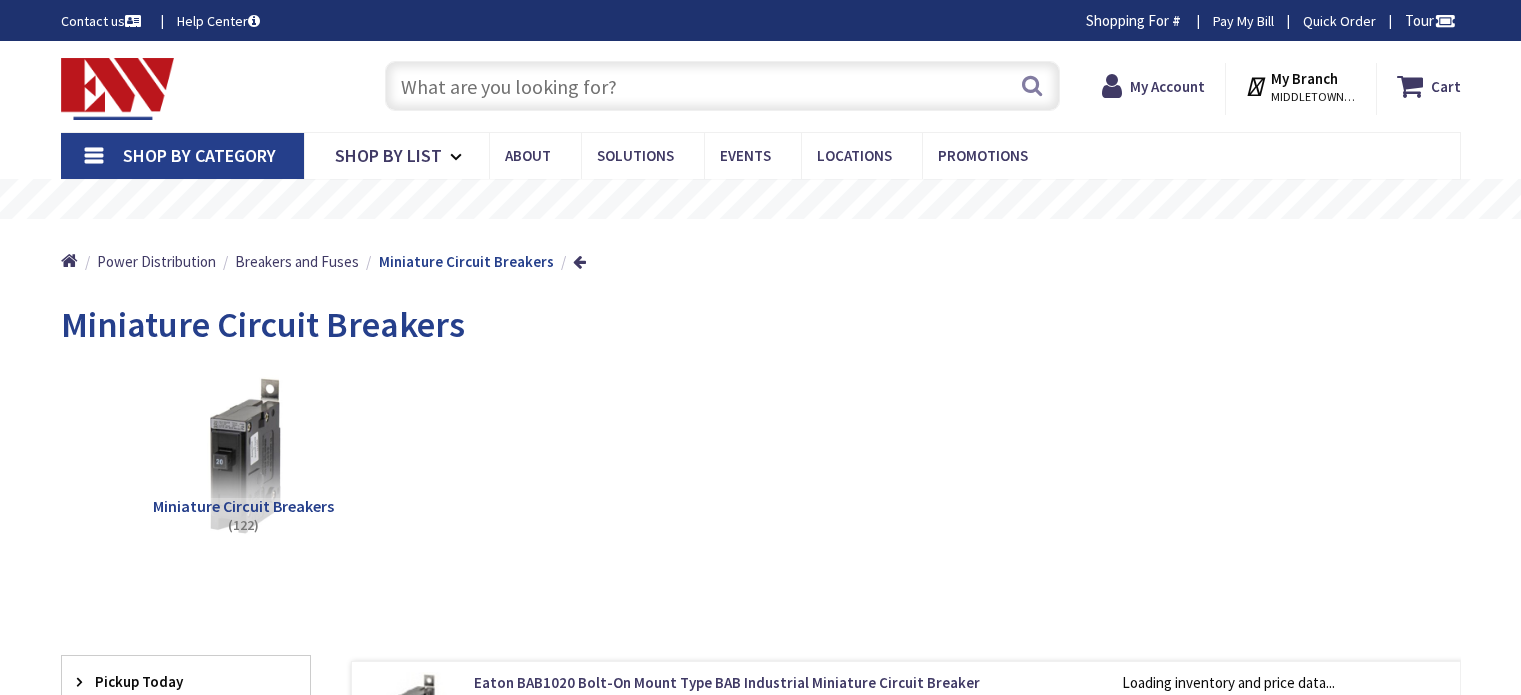 scroll, scrollTop: 0, scrollLeft: 0, axis: both 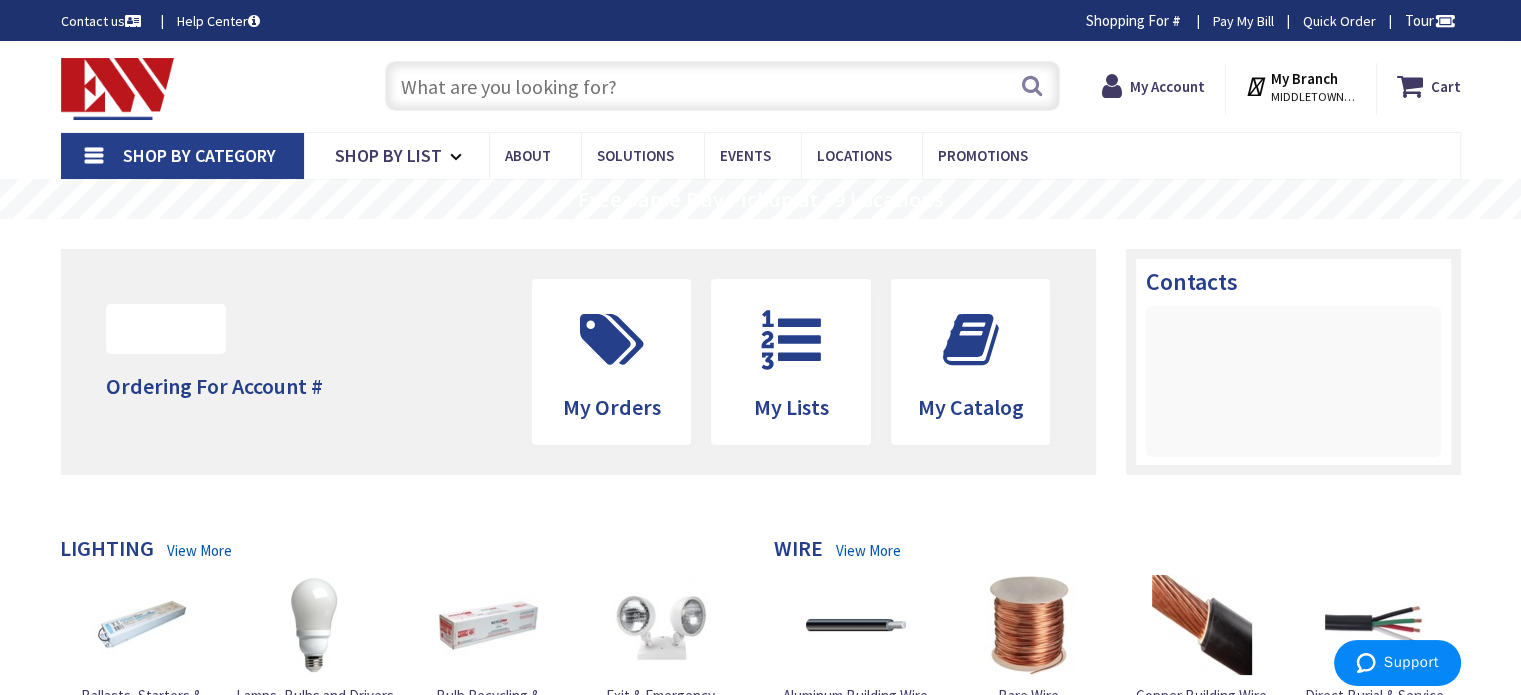 click on "Shop By Category" at bounding box center (182, 156) 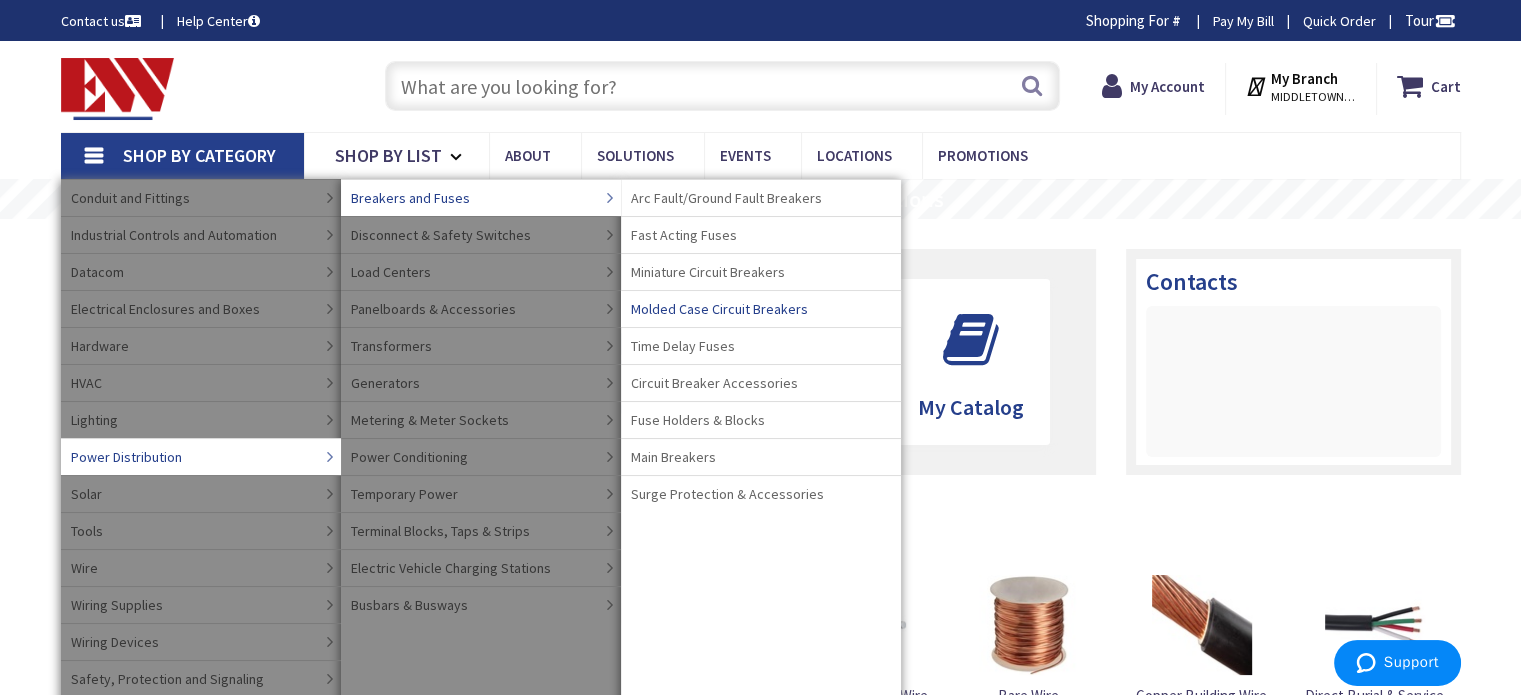 click on "Molded Case Circuit Breakers" at bounding box center (719, 309) 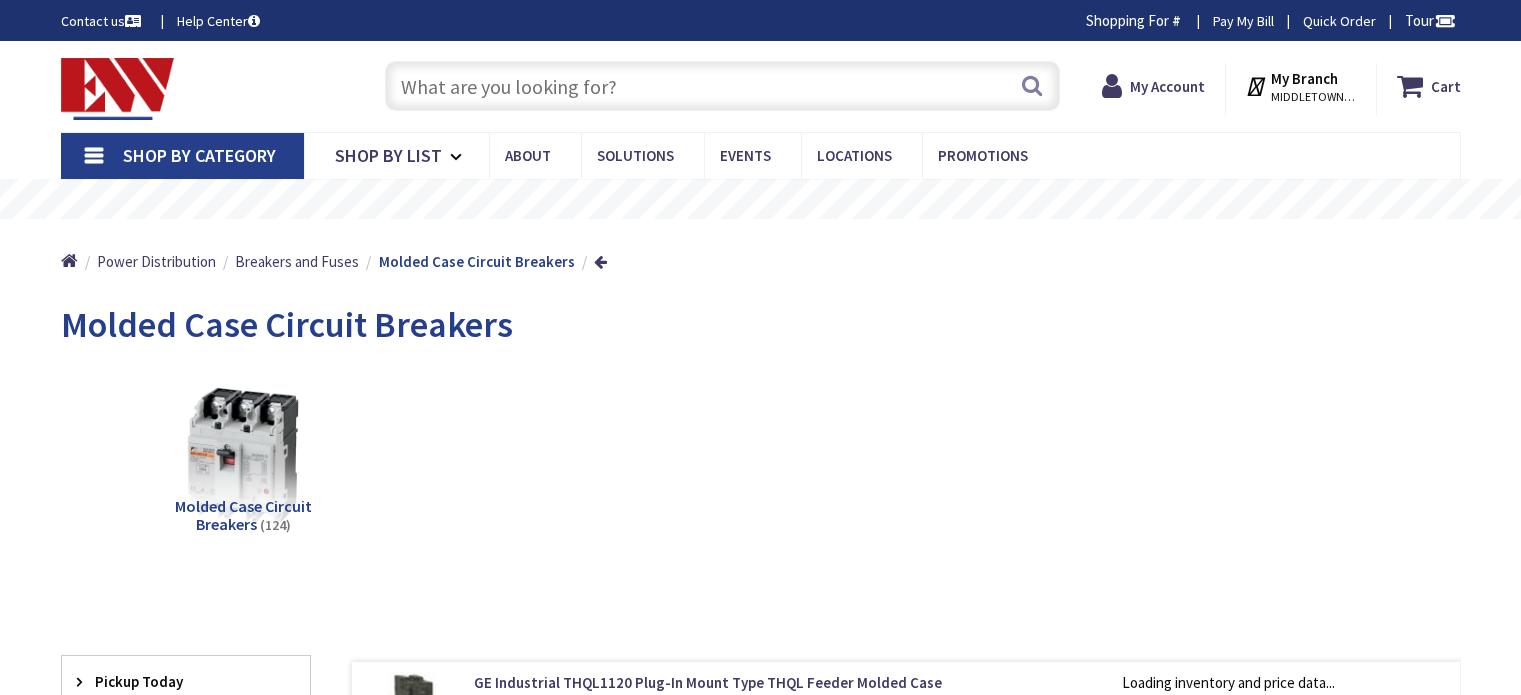 scroll, scrollTop: 0, scrollLeft: 0, axis: both 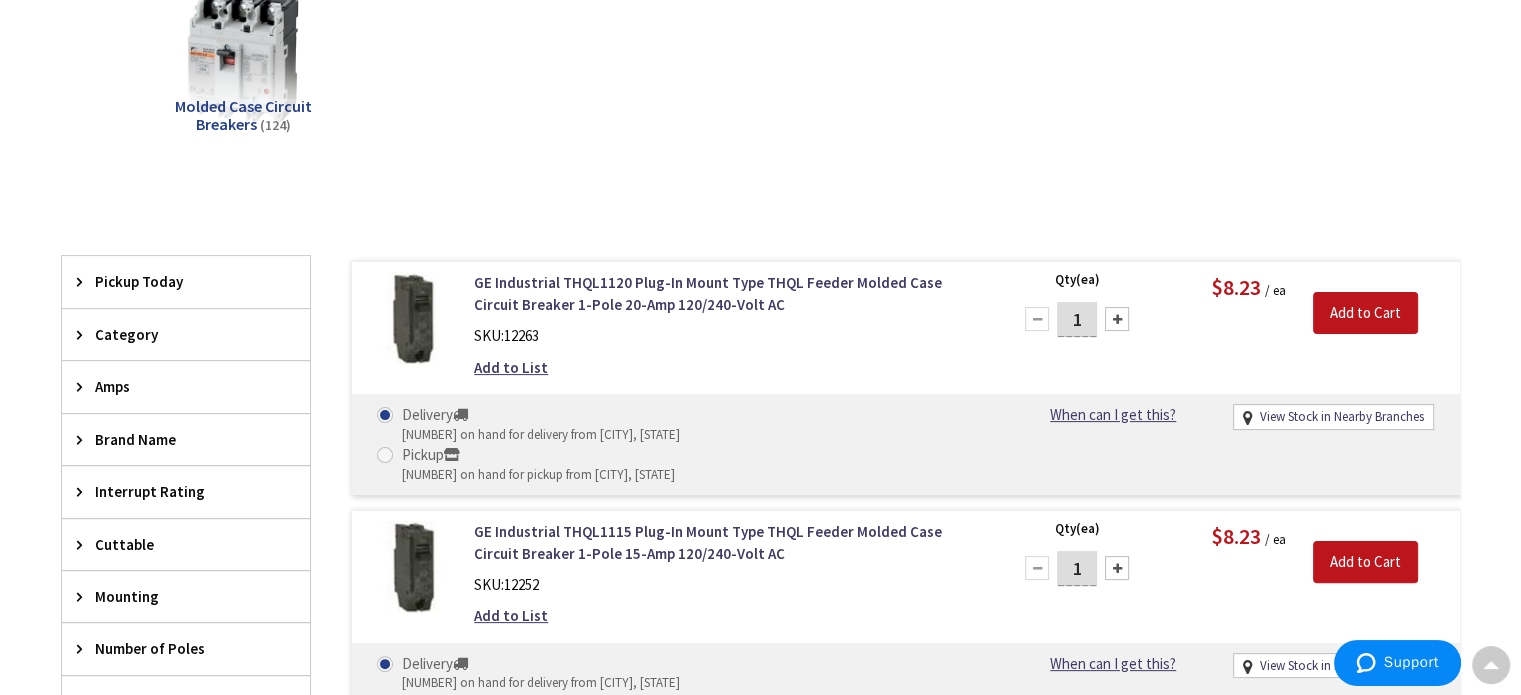 click on "Amps" at bounding box center (176, 386) 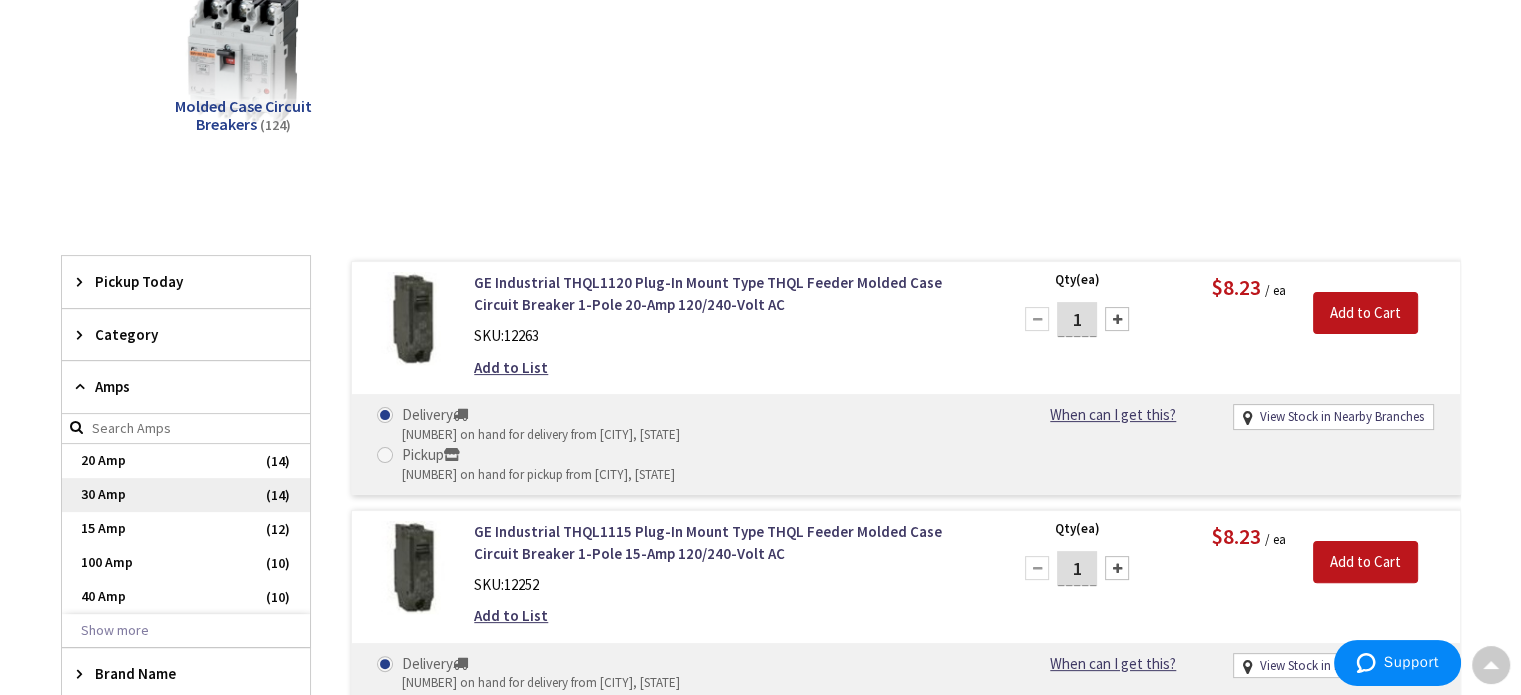 click on "30 Amp" at bounding box center [186, 495] 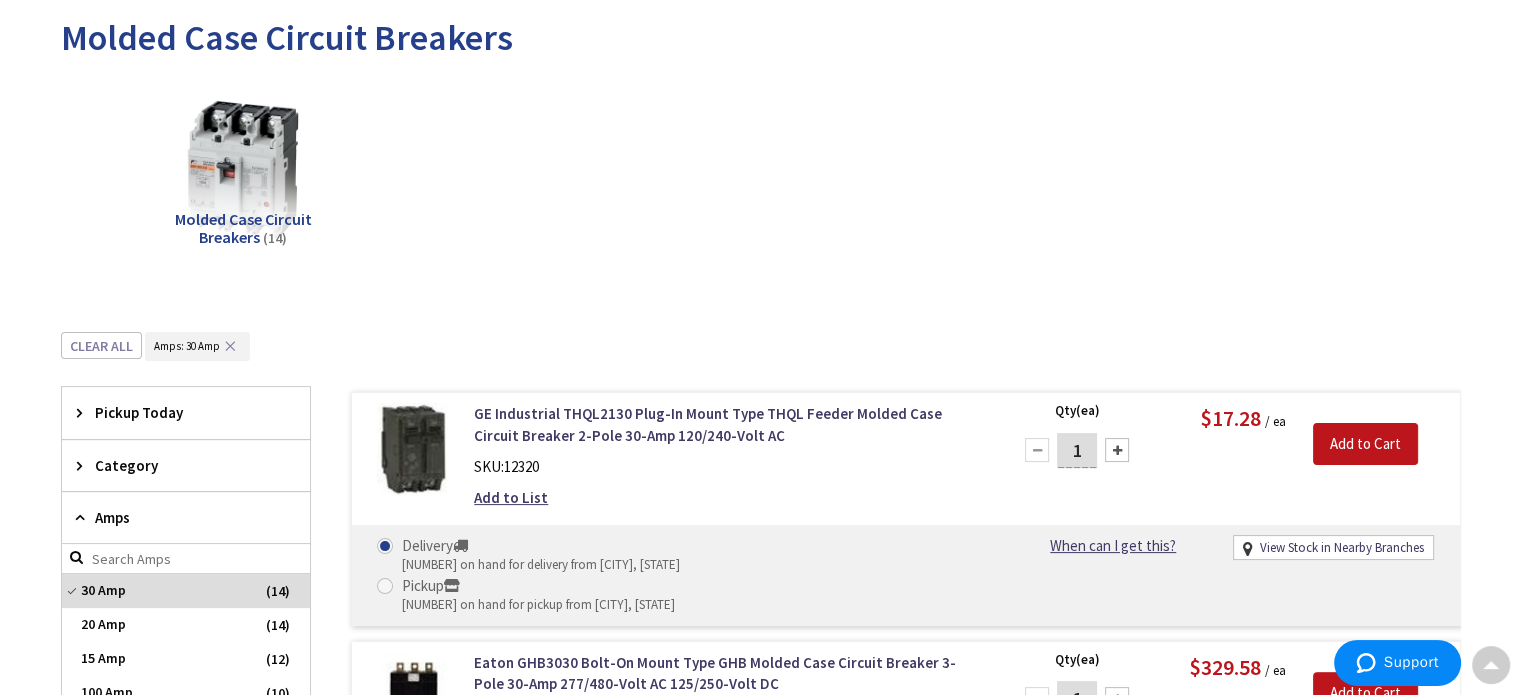 scroll, scrollTop: 0, scrollLeft: 0, axis: both 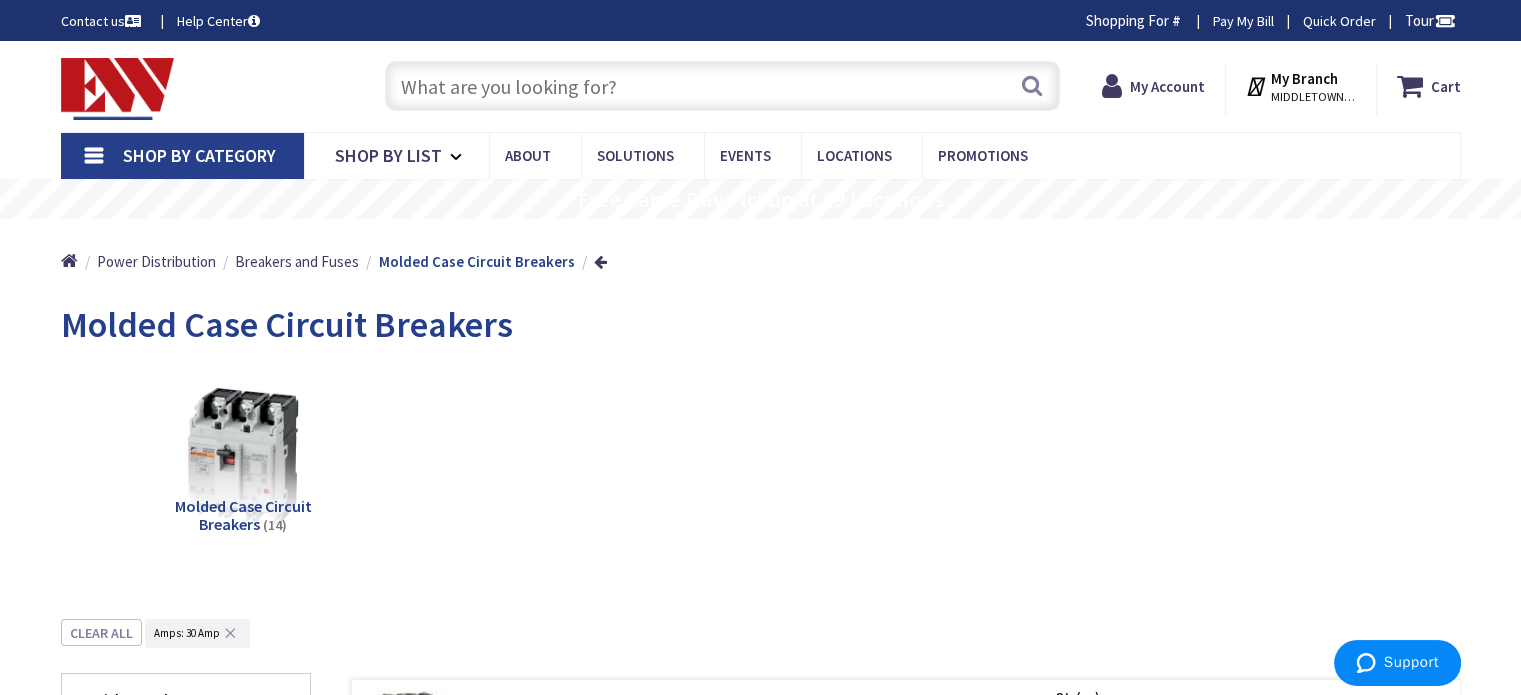 click at bounding box center [722, 86] 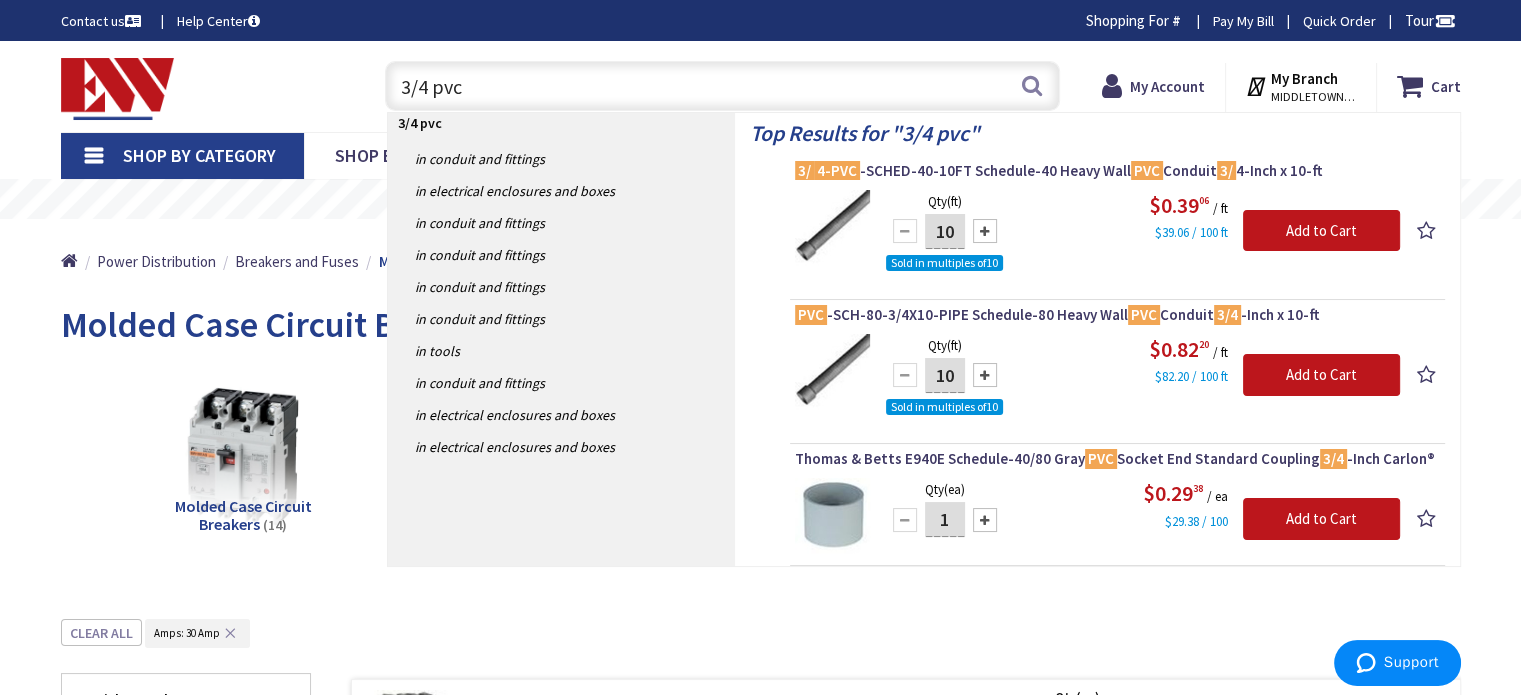 click on "3/4 pvc" at bounding box center (722, 86) 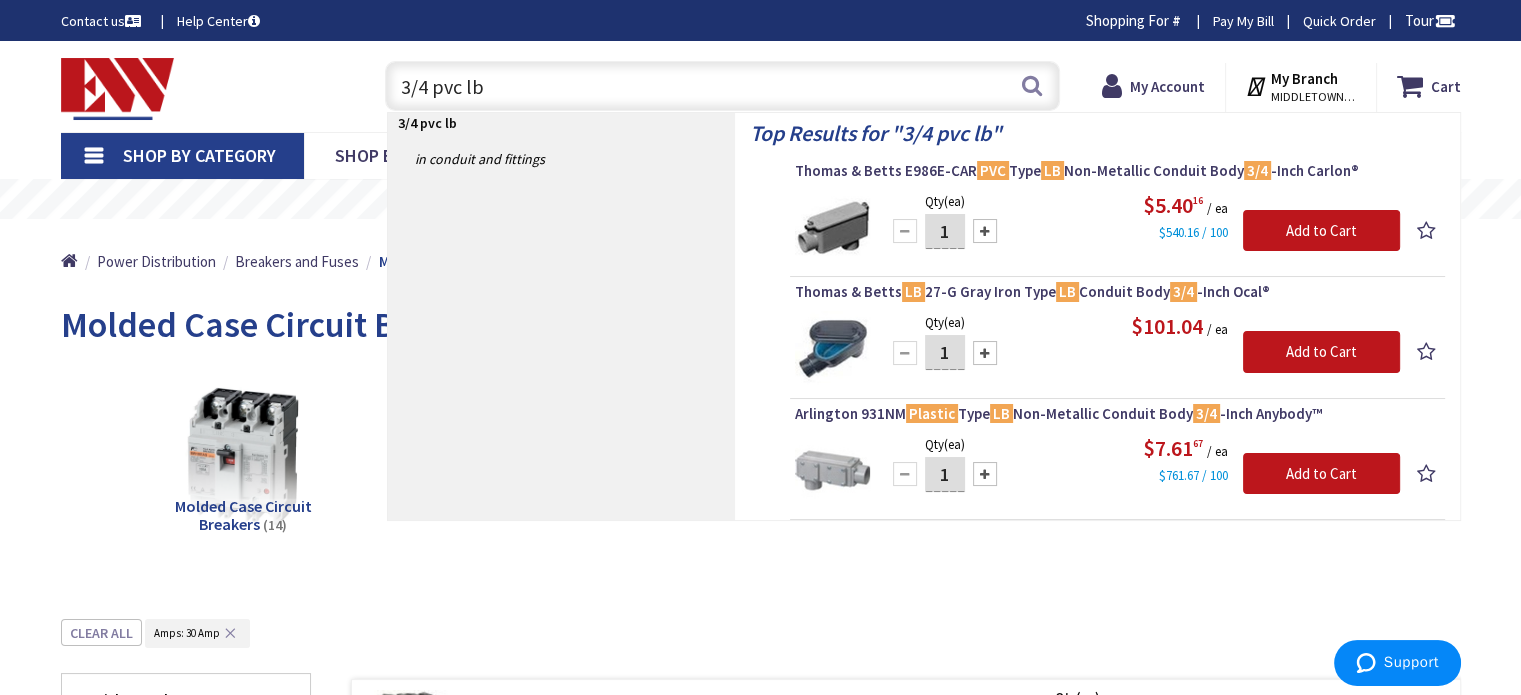 drag, startPoint x: 544, startPoint y: 87, endPoint x: 304, endPoint y: 109, distance: 241.00623 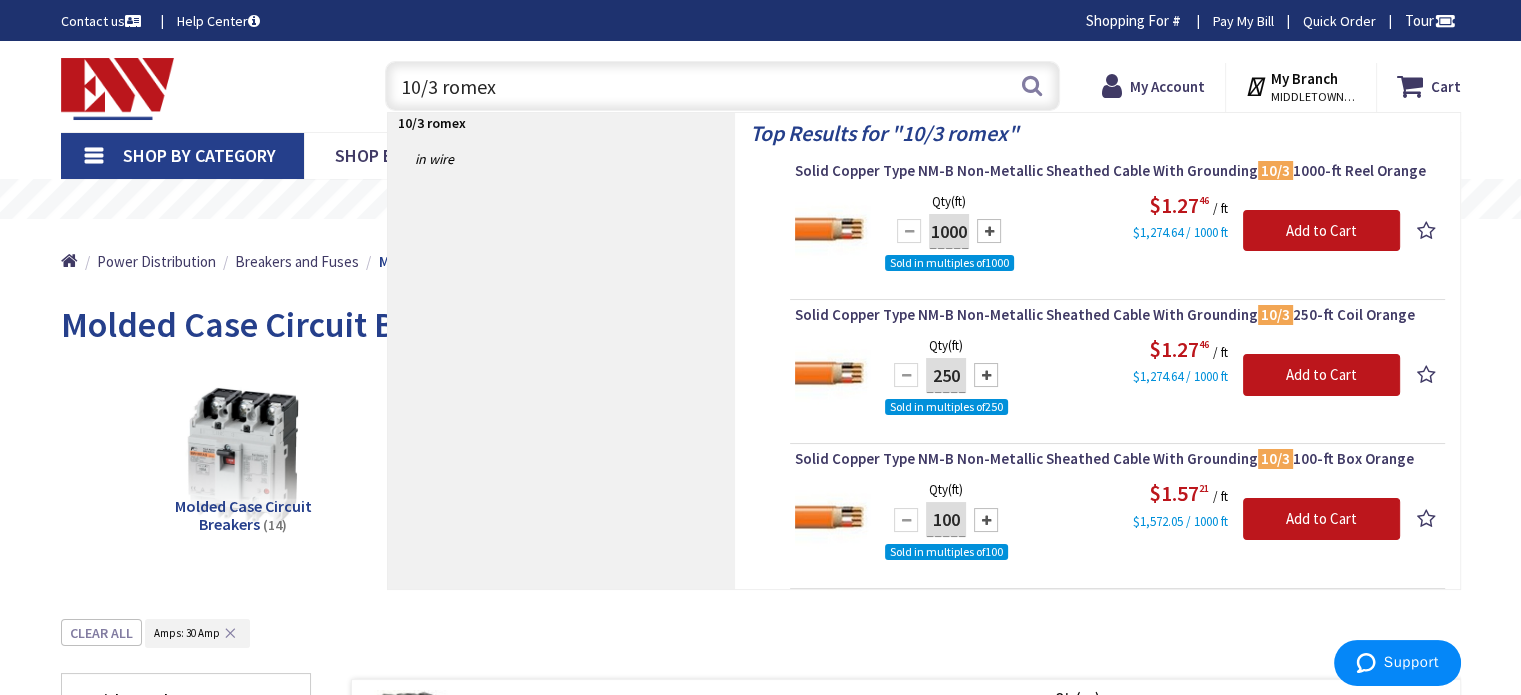 drag, startPoint x: 436, startPoint y: 81, endPoint x: 320, endPoint y: 86, distance: 116.10771 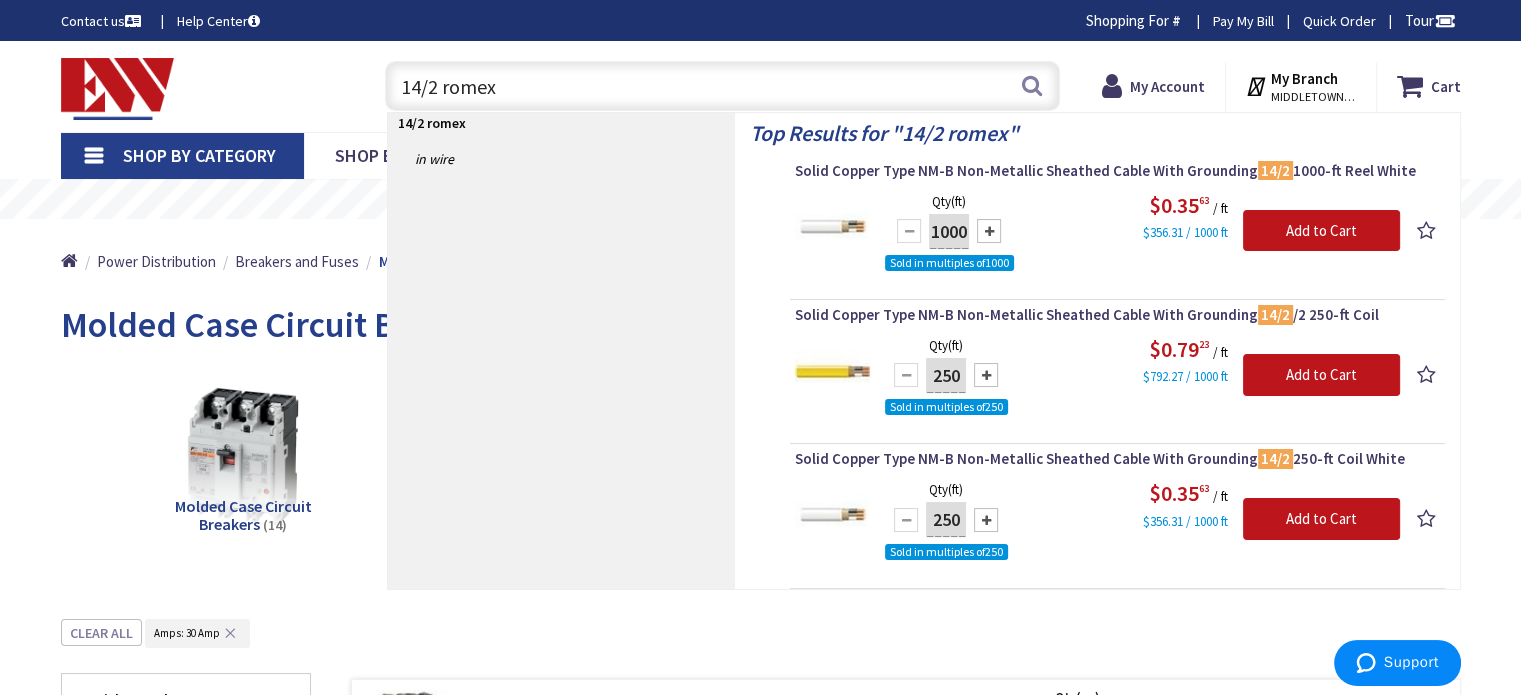 drag, startPoint x: 510, startPoint y: 87, endPoint x: 340, endPoint y: 79, distance: 170.18813 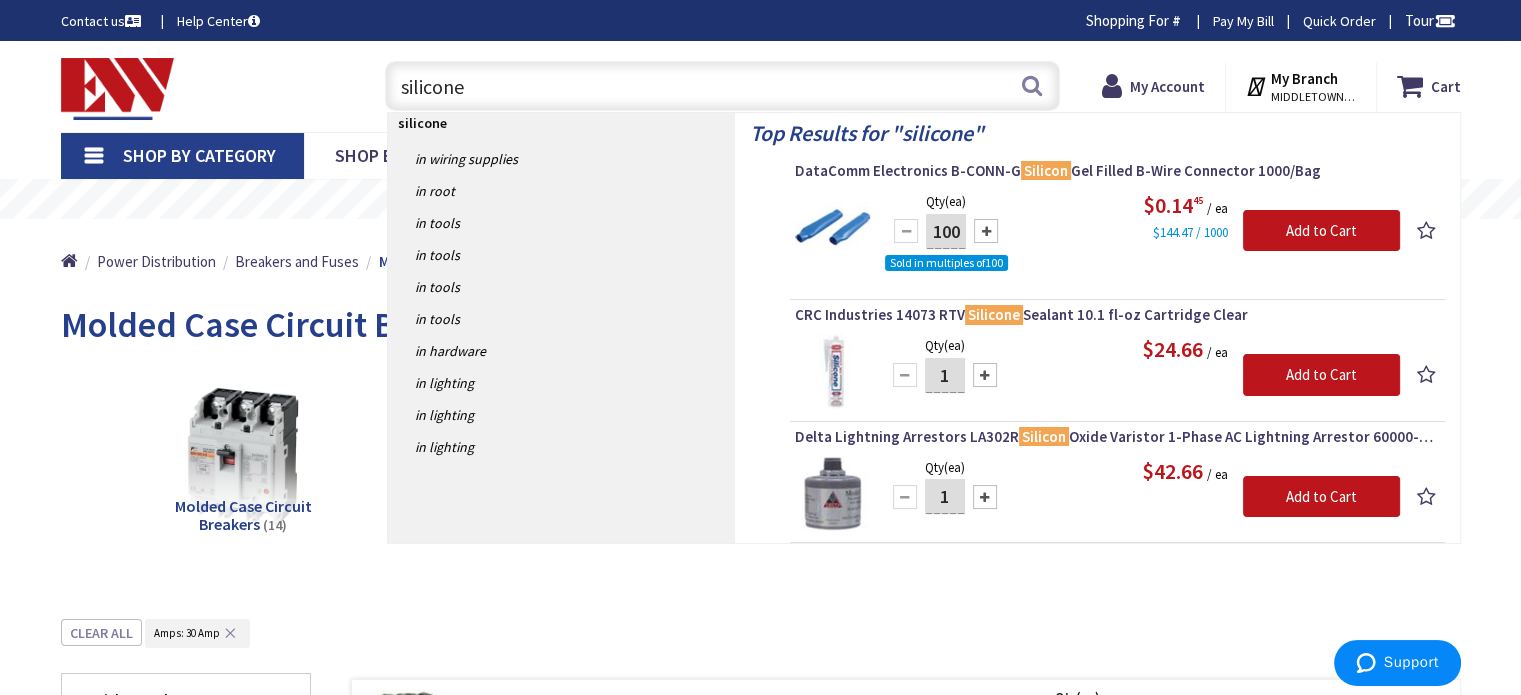 drag, startPoint x: 492, startPoint y: 82, endPoint x: 345, endPoint y: 96, distance: 147.66516 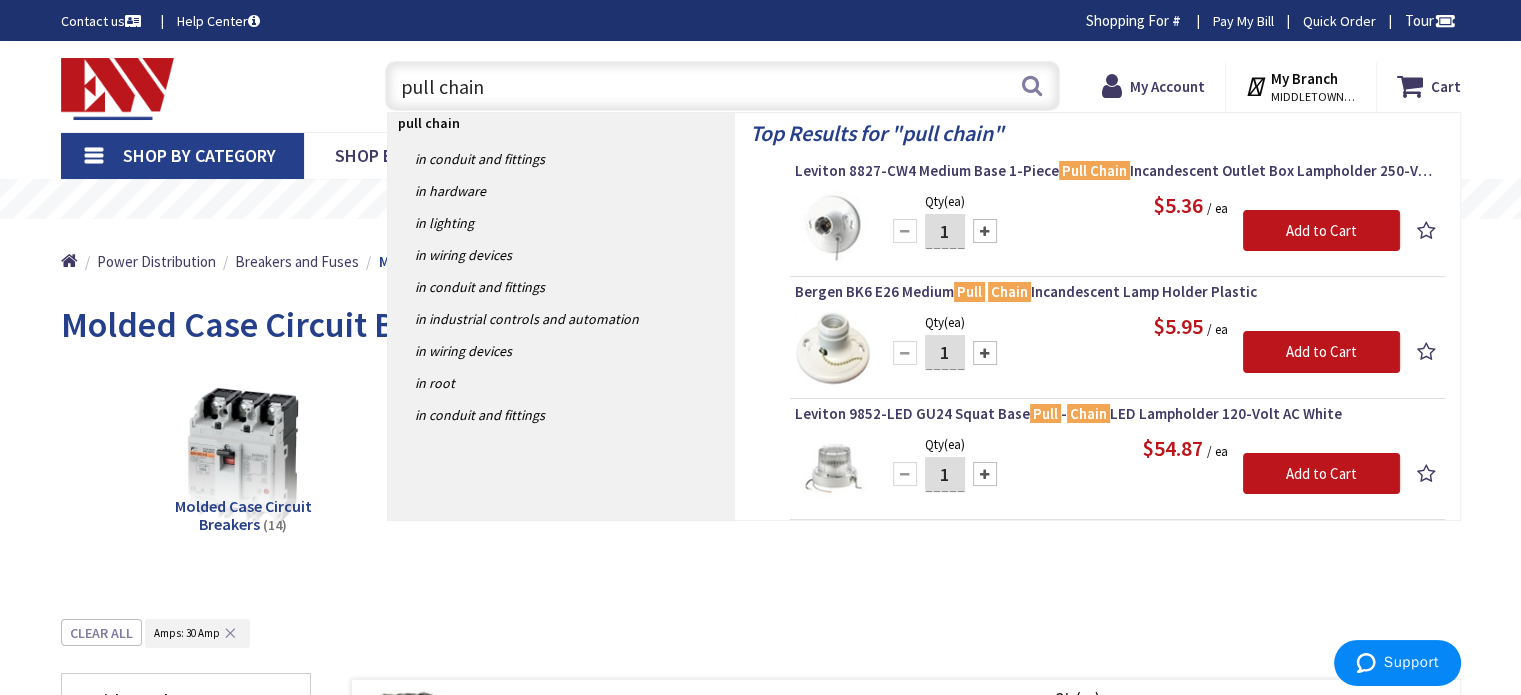 drag, startPoint x: 508, startPoint y: 90, endPoint x: 343, endPoint y: 92, distance: 165.01212 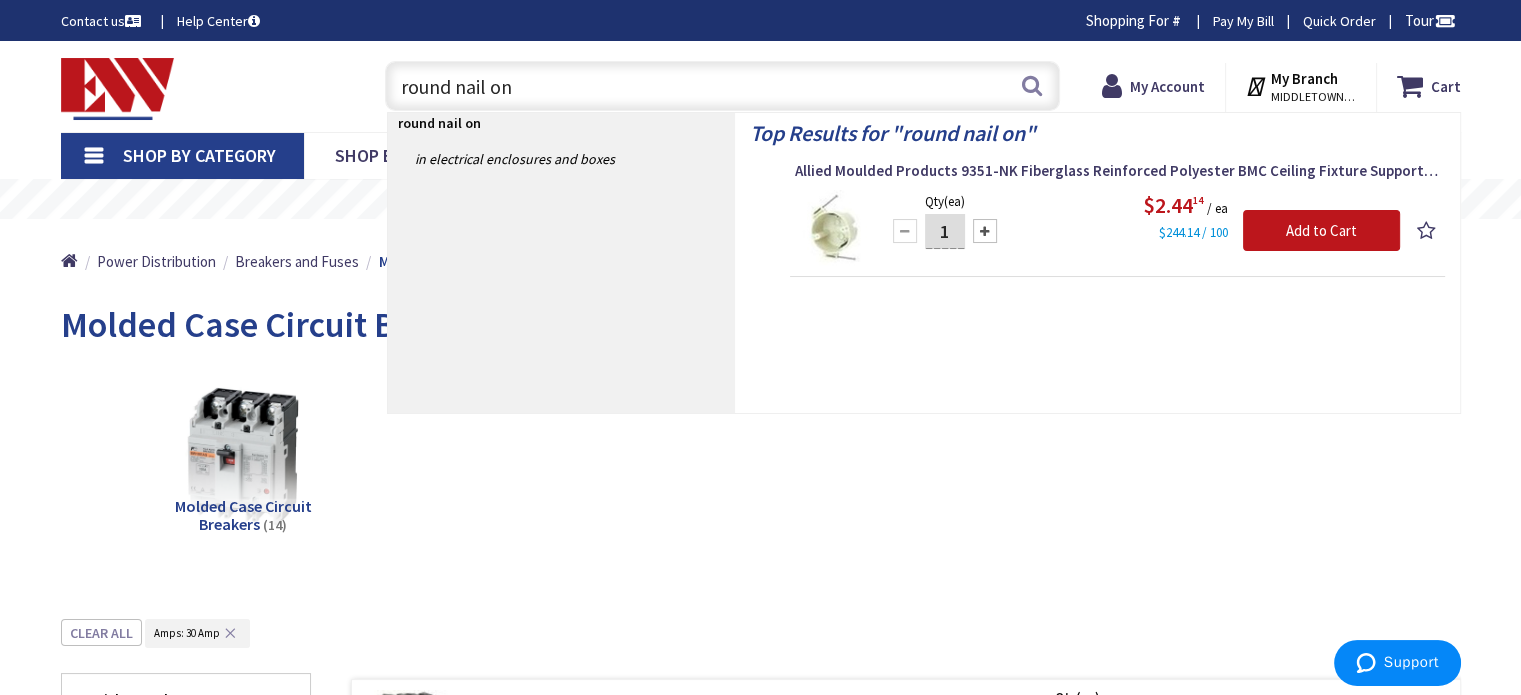 drag, startPoint x: 529, startPoint y: 81, endPoint x: 324, endPoint y: 79, distance: 205.00975 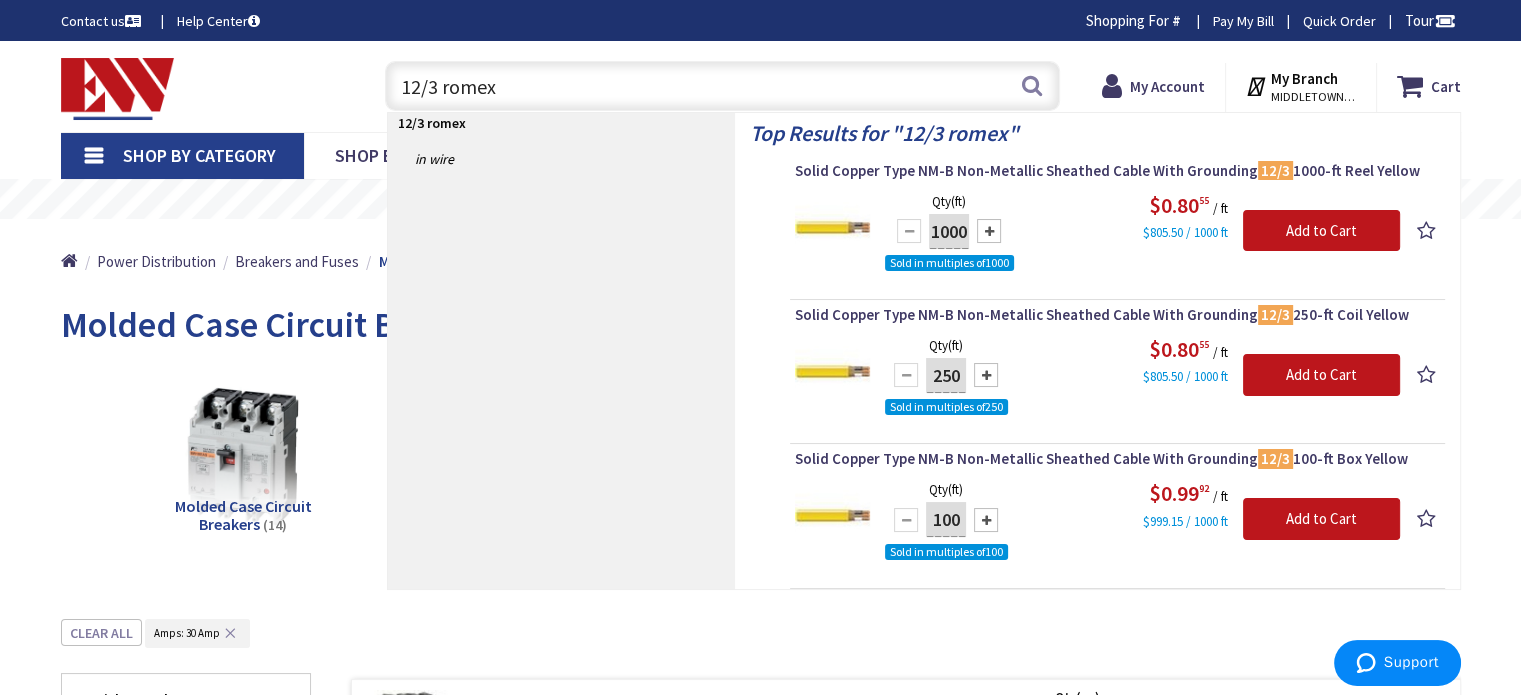 drag, startPoint x: 522, startPoint y: 87, endPoint x: 182, endPoint y: 89, distance: 340.0059 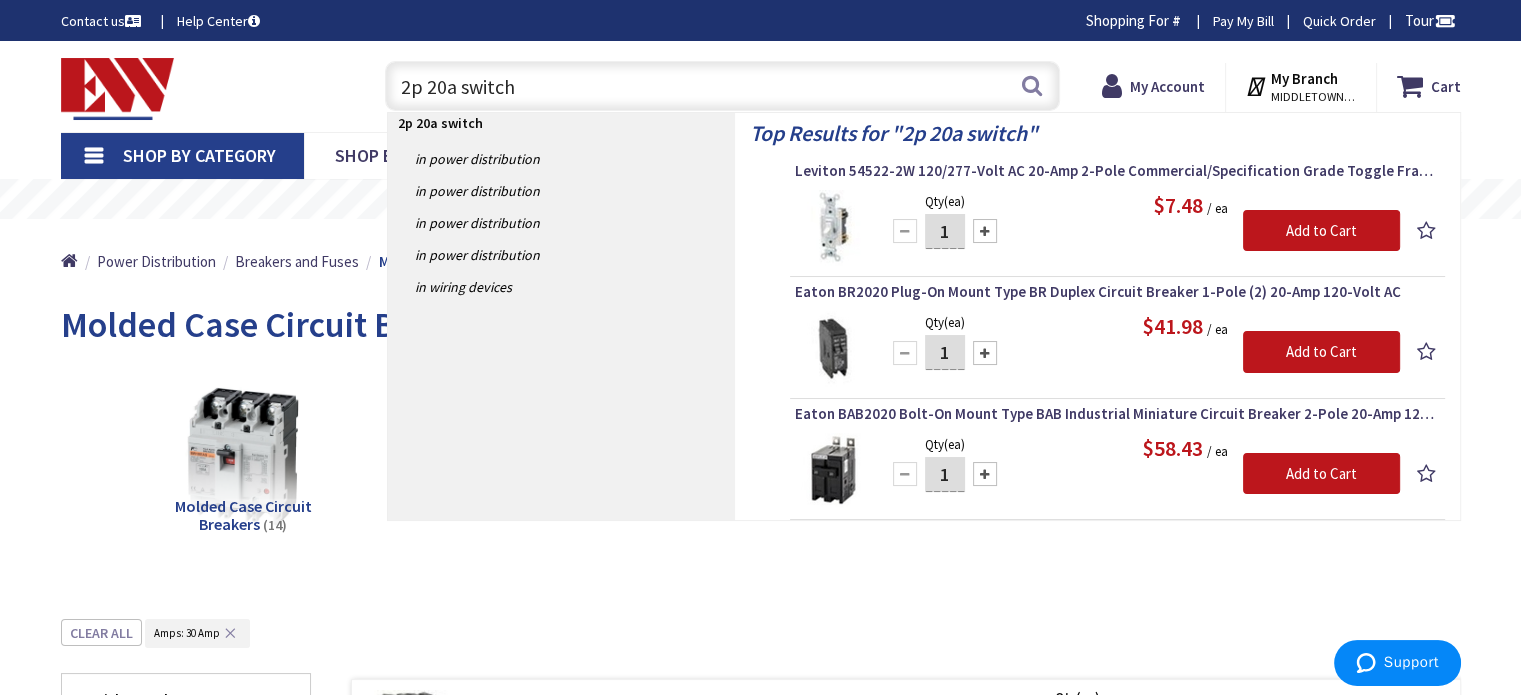 type on "2p 20a switch" 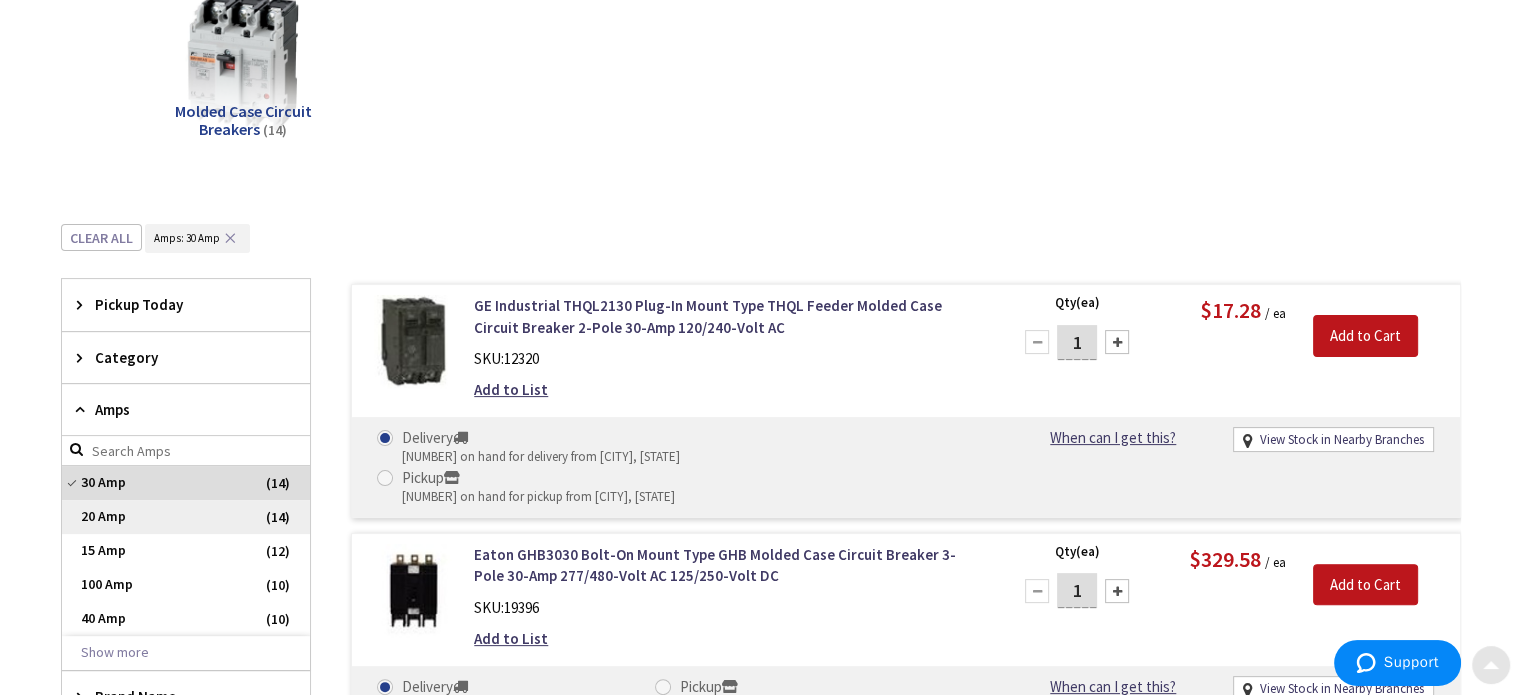scroll, scrollTop: 400, scrollLeft: 0, axis: vertical 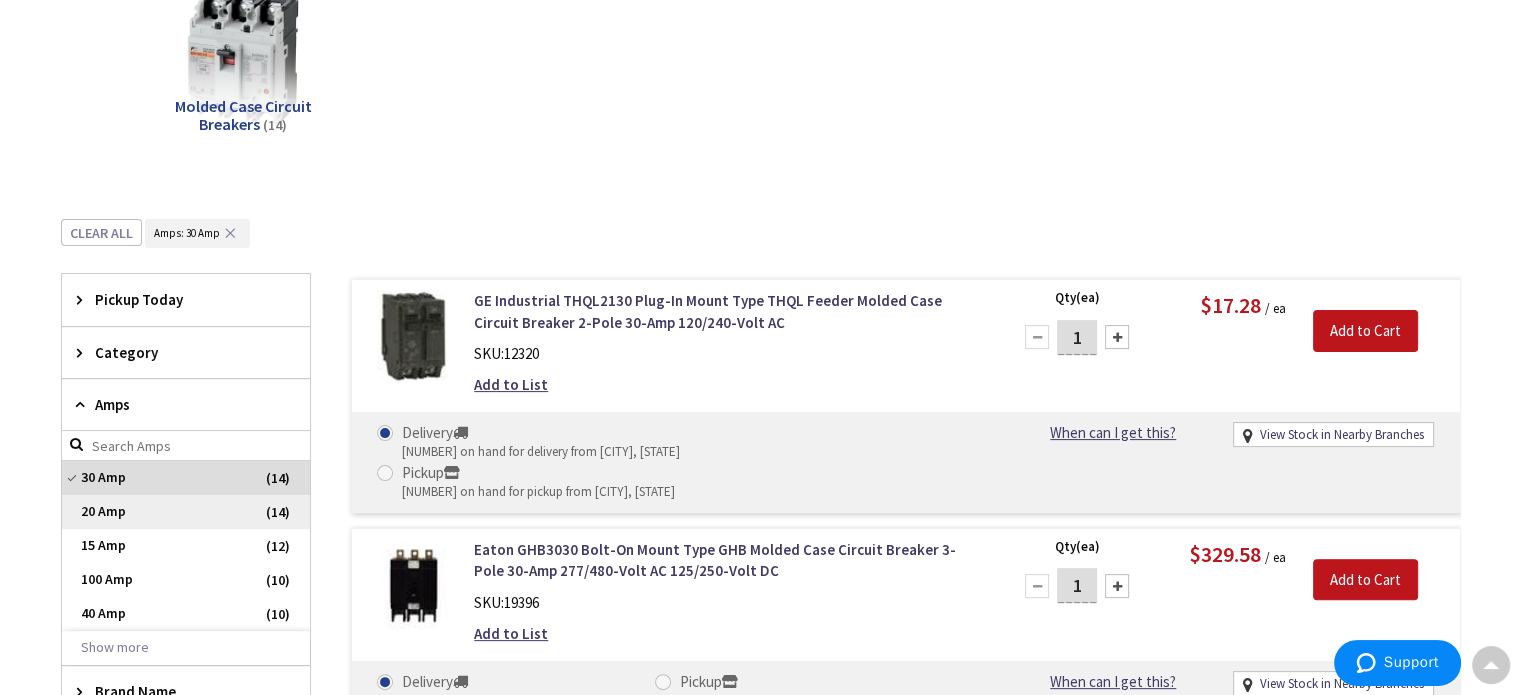 click on "20 Amp" at bounding box center [186, 512] 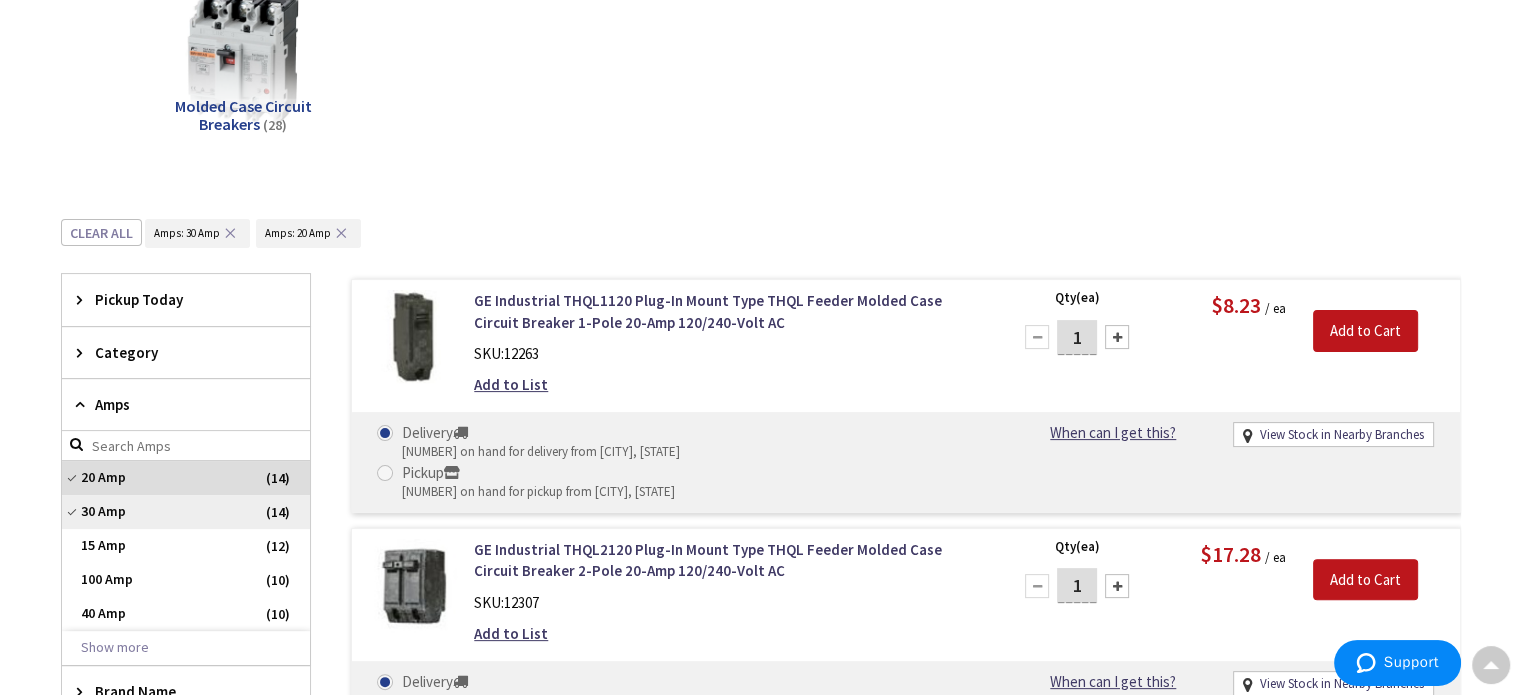 click on "30 Amp" at bounding box center (186, 512) 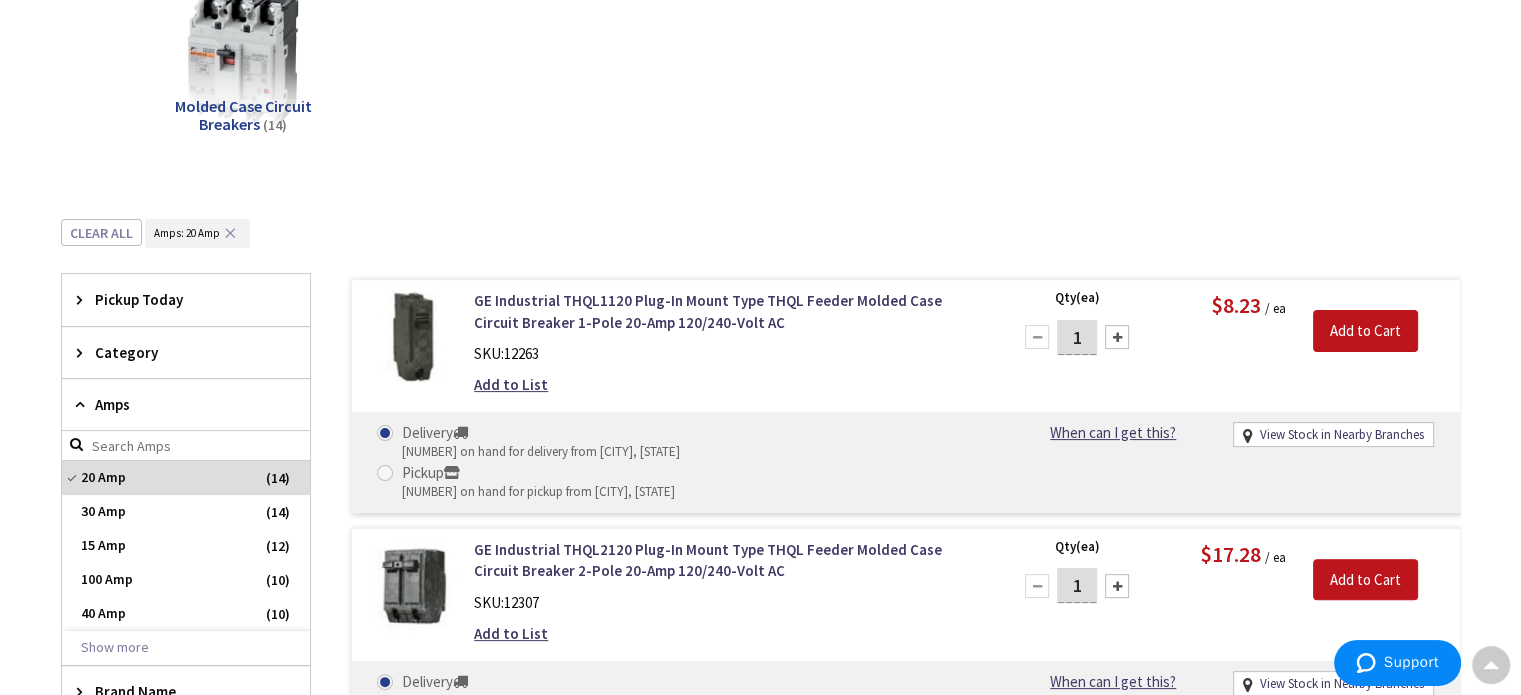 scroll, scrollTop: 0, scrollLeft: 0, axis: both 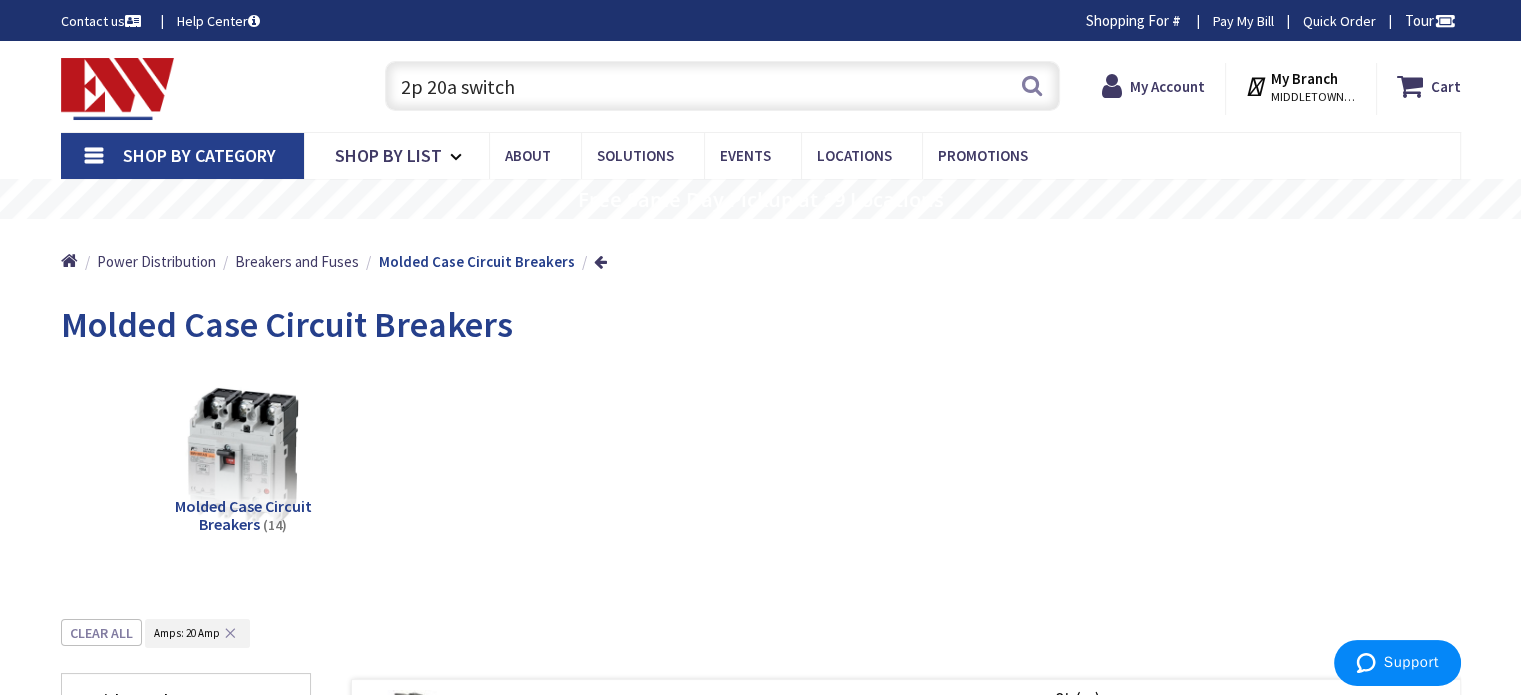 click at bounding box center (118, 89) 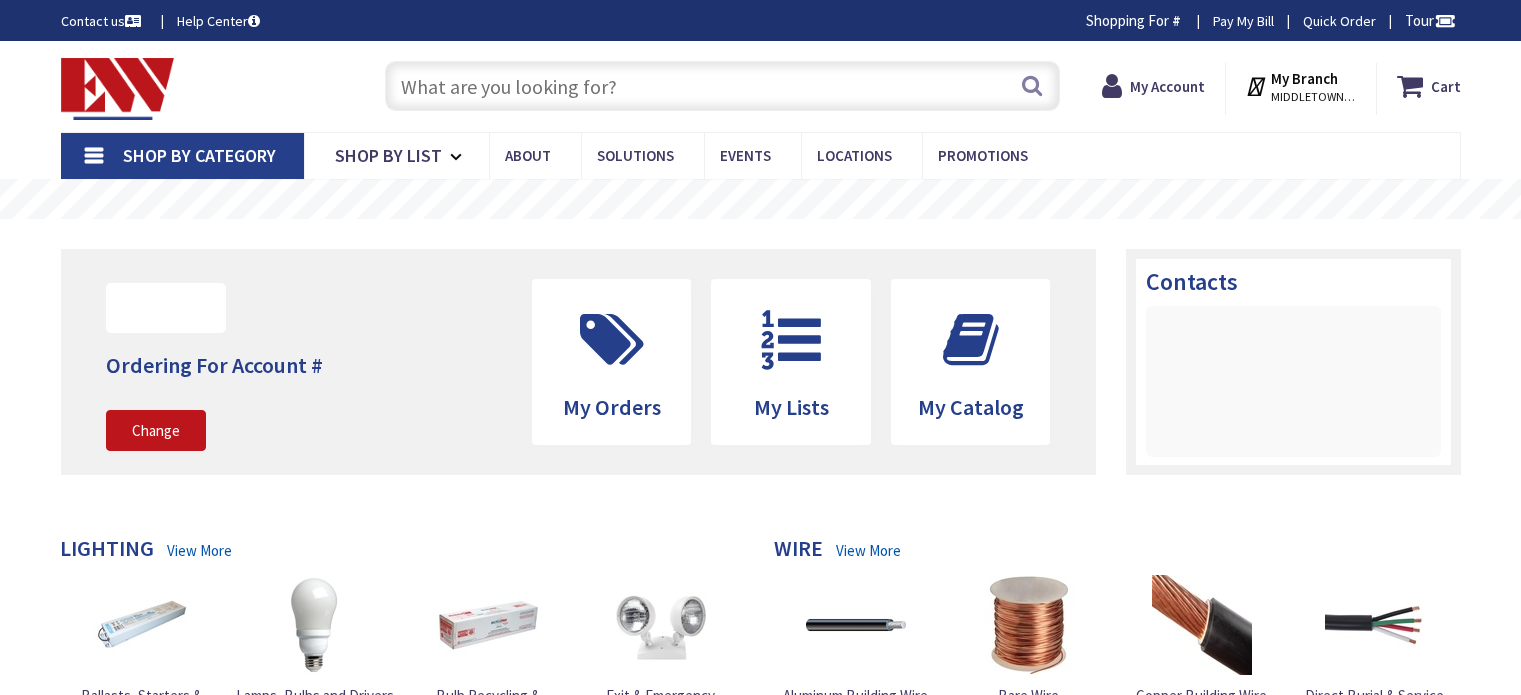scroll, scrollTop: 0, scrollLeft: 0, axis: both 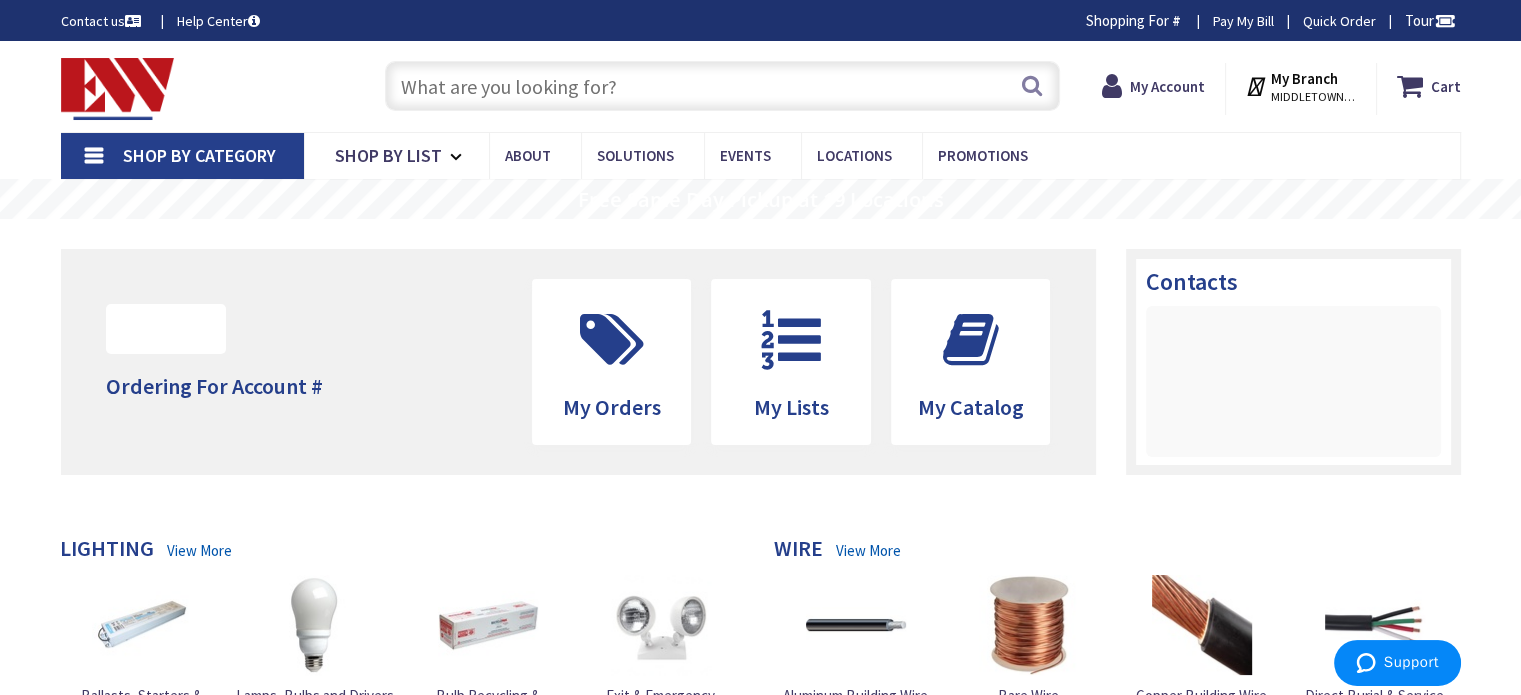 click at bounding box center (722, 86) 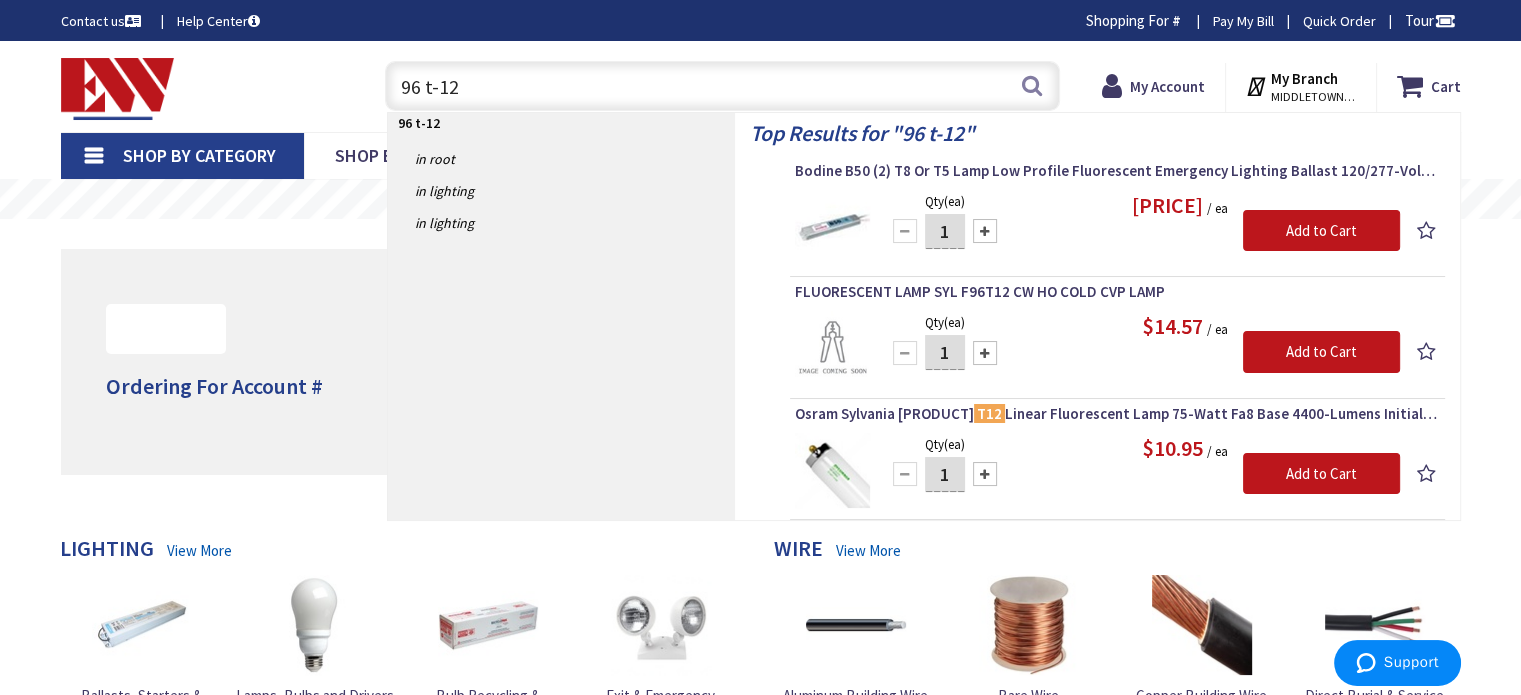 type on "96 t-12" 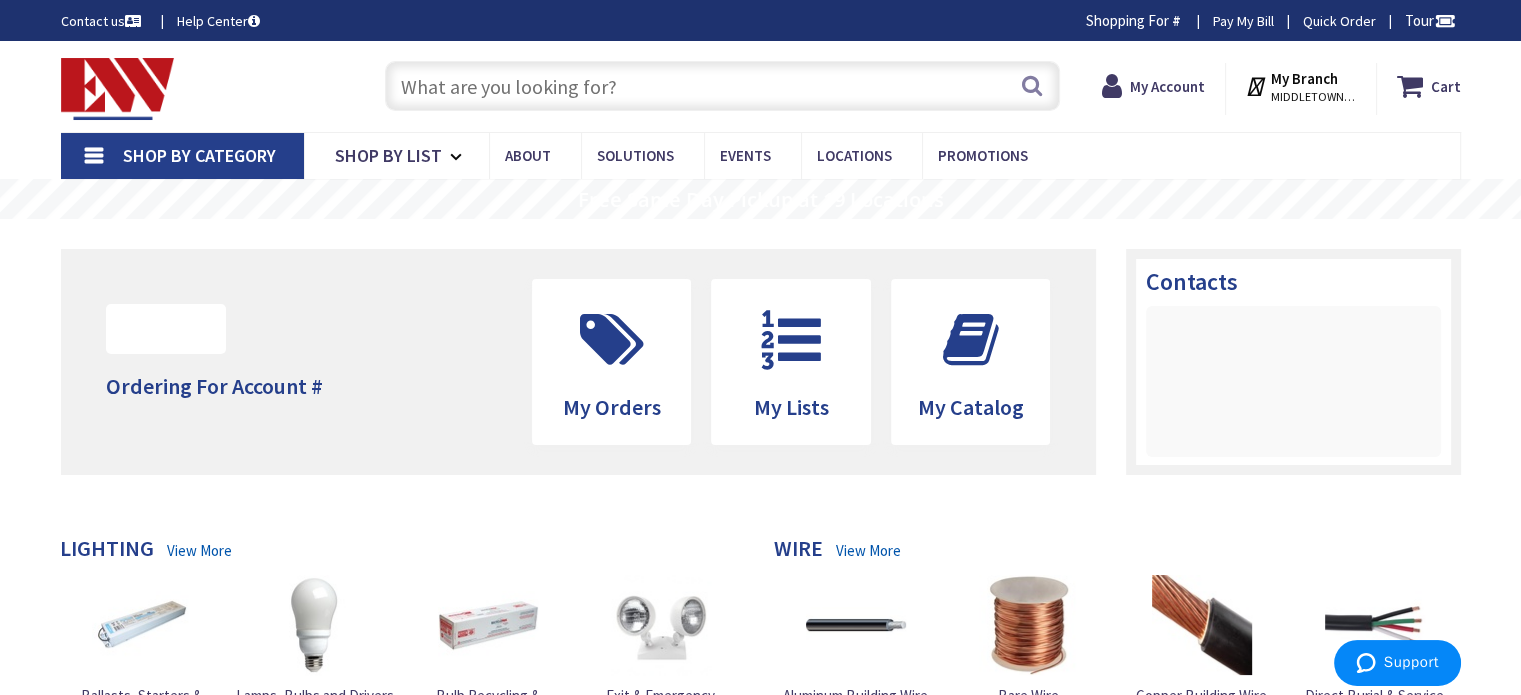click at bounding box center (722, 86) 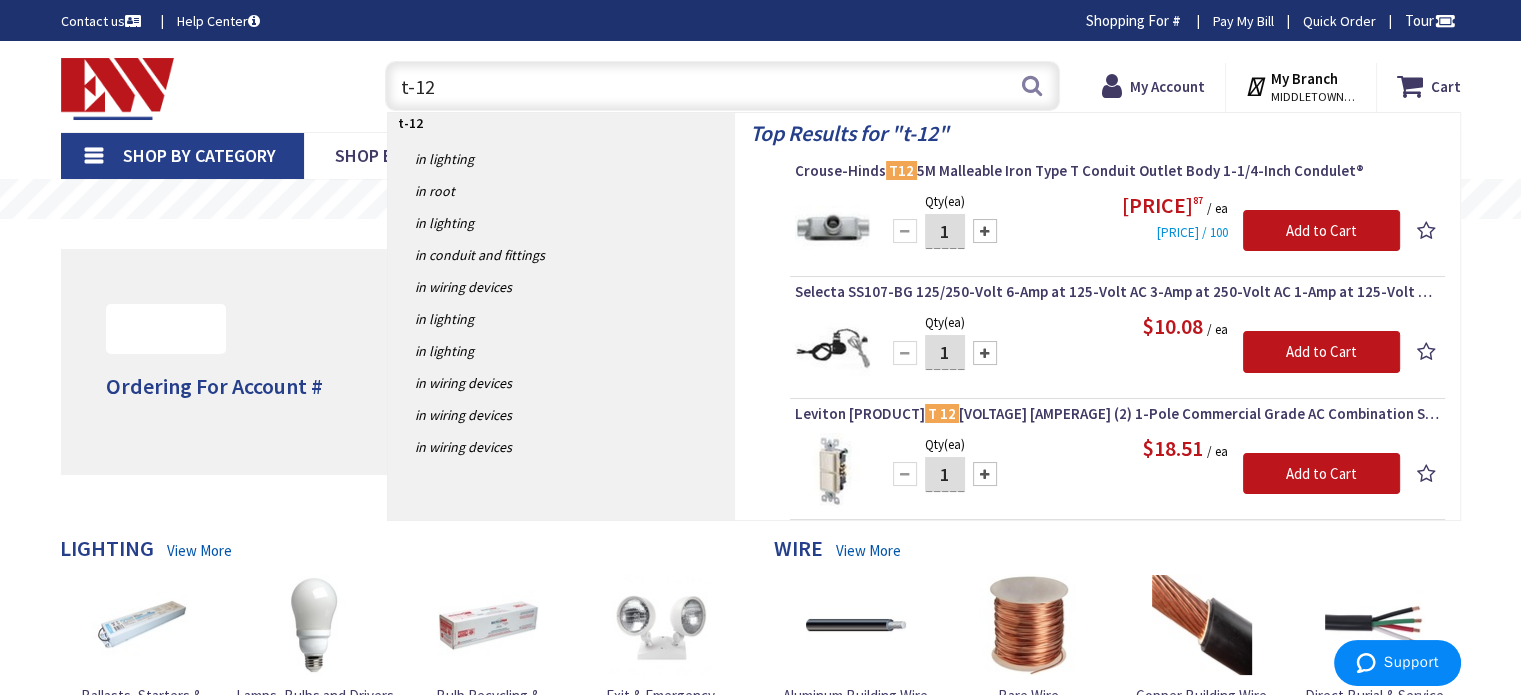 click on "t-12" at bounding box center [722, 86] 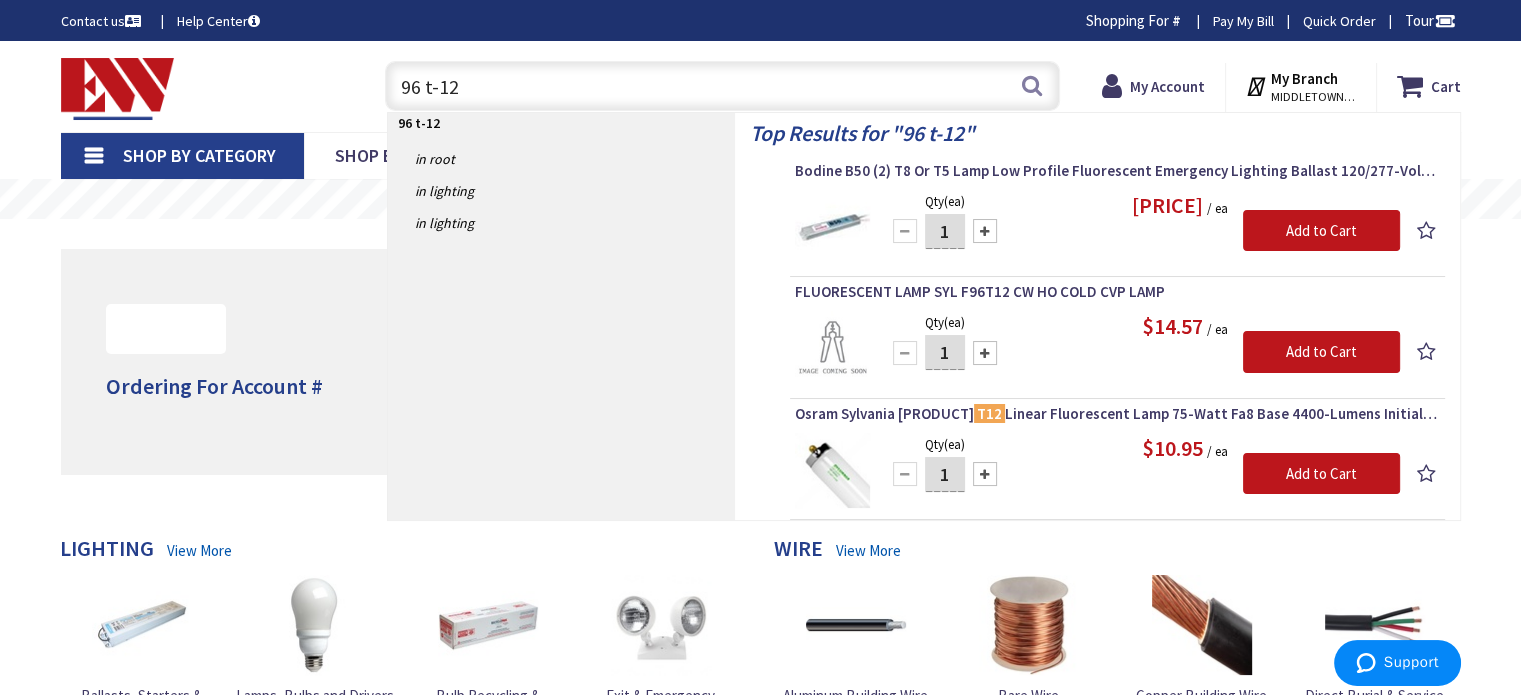 type on "96 t-12" 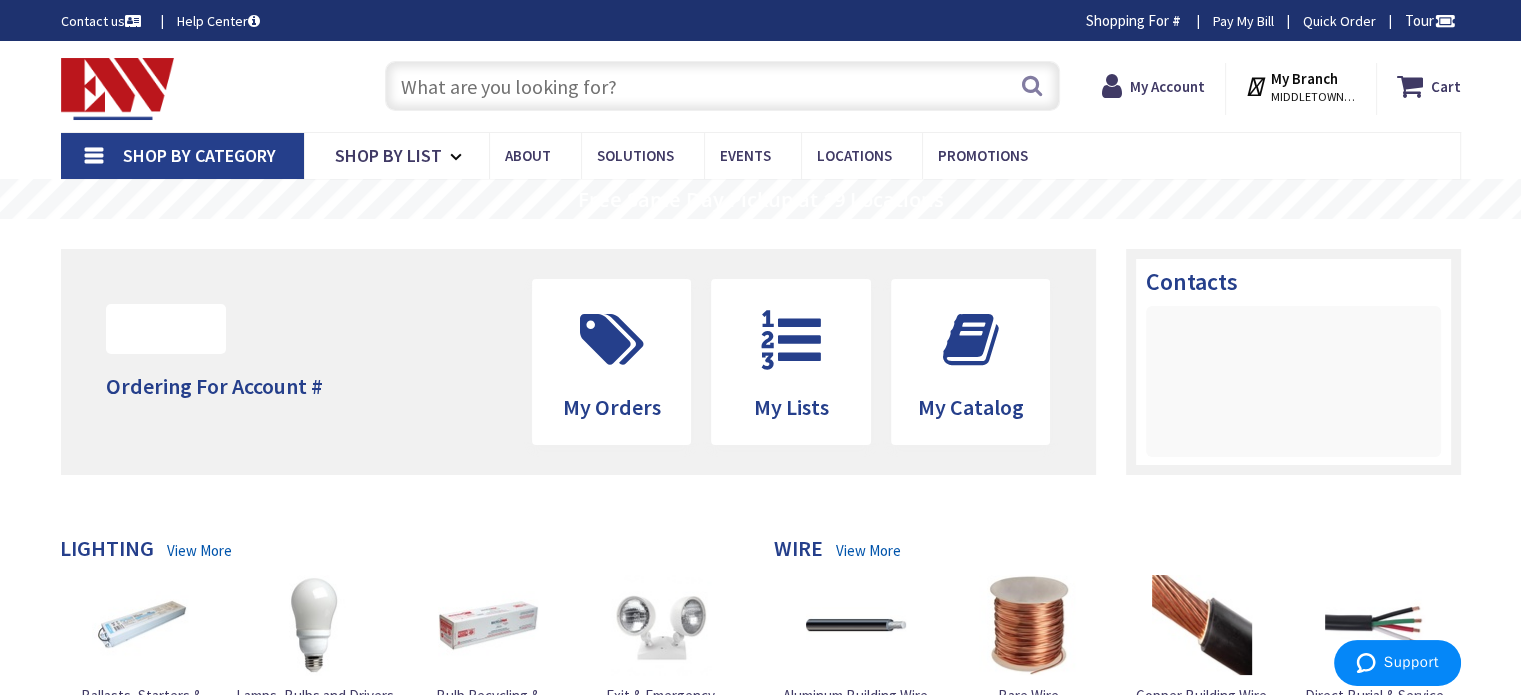 type 